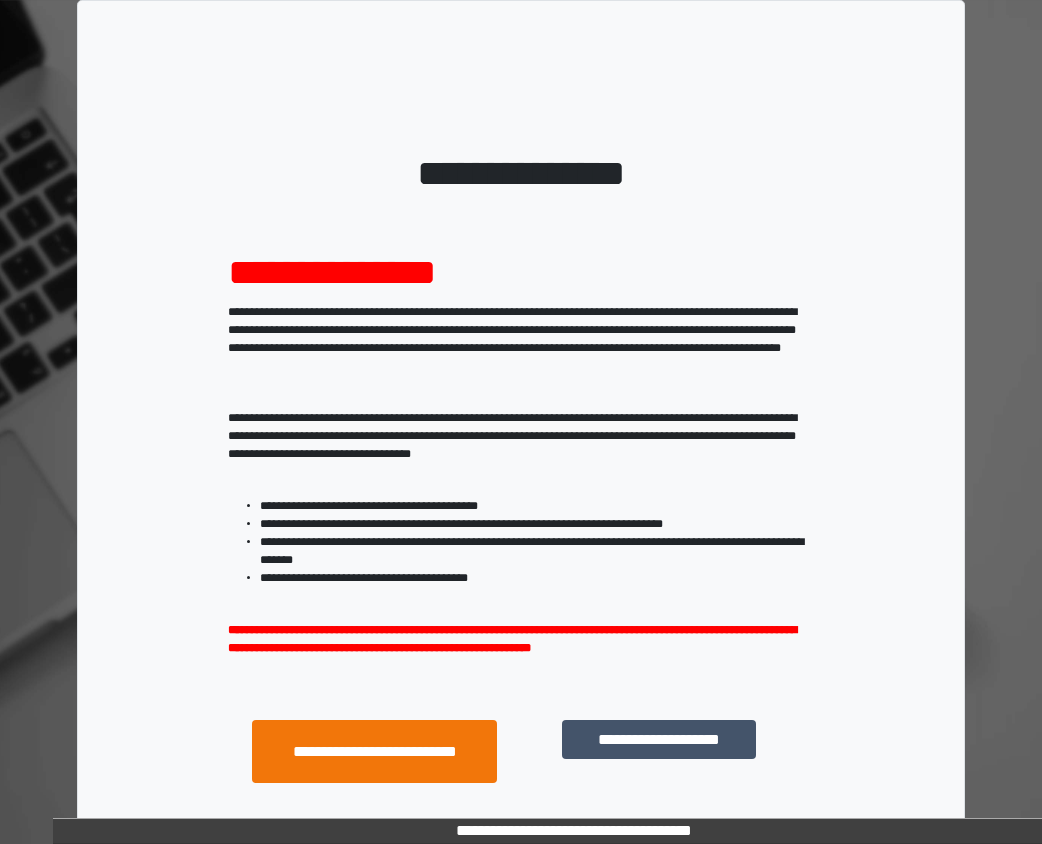 scroll, scrollTop: 0, scrollLeft: 0, axis: both 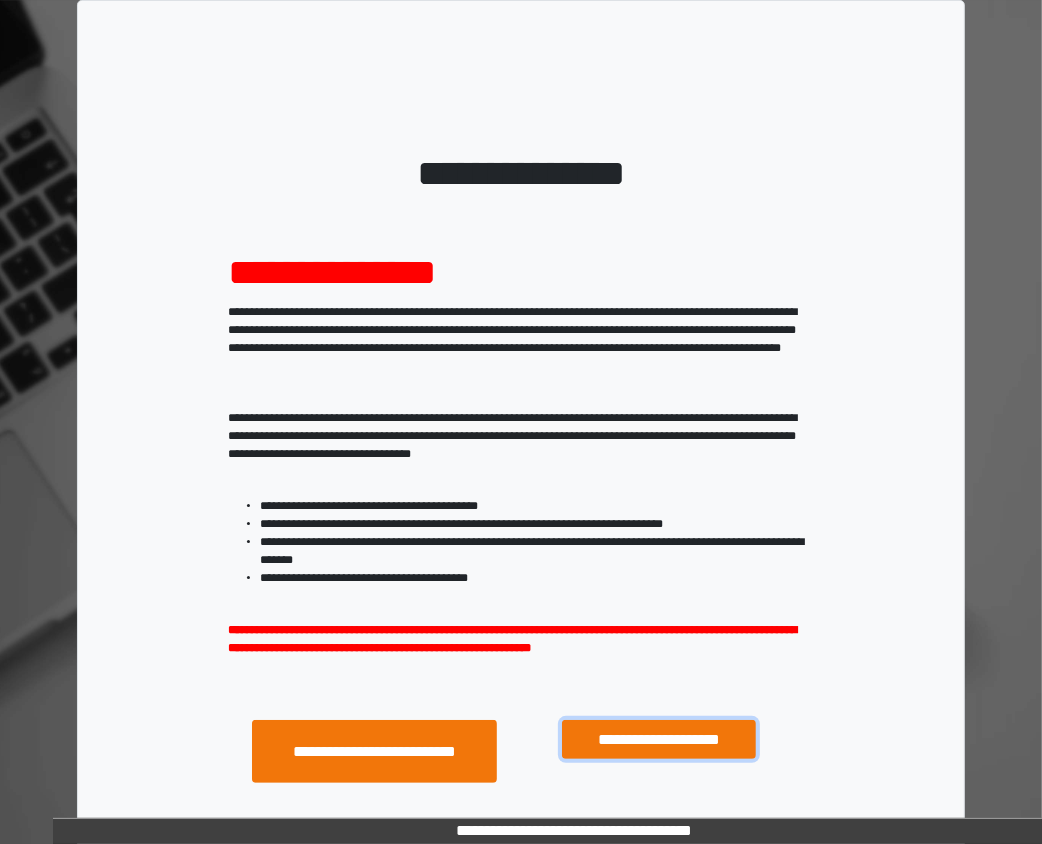 click on "**********" at bounding box center (659, 739) 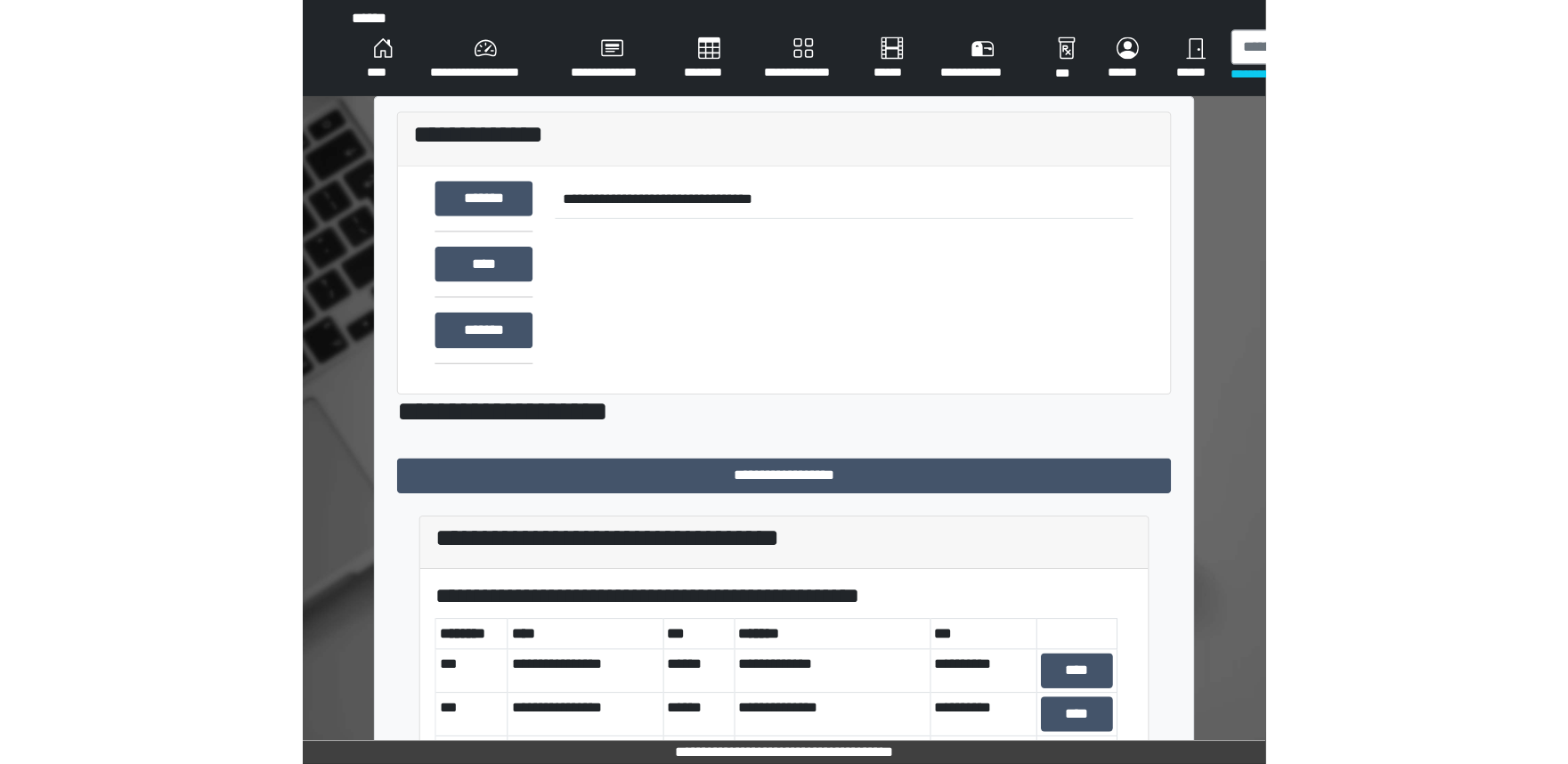 scroll, scrollTop: 0, scrollLeft: 0, axis: both 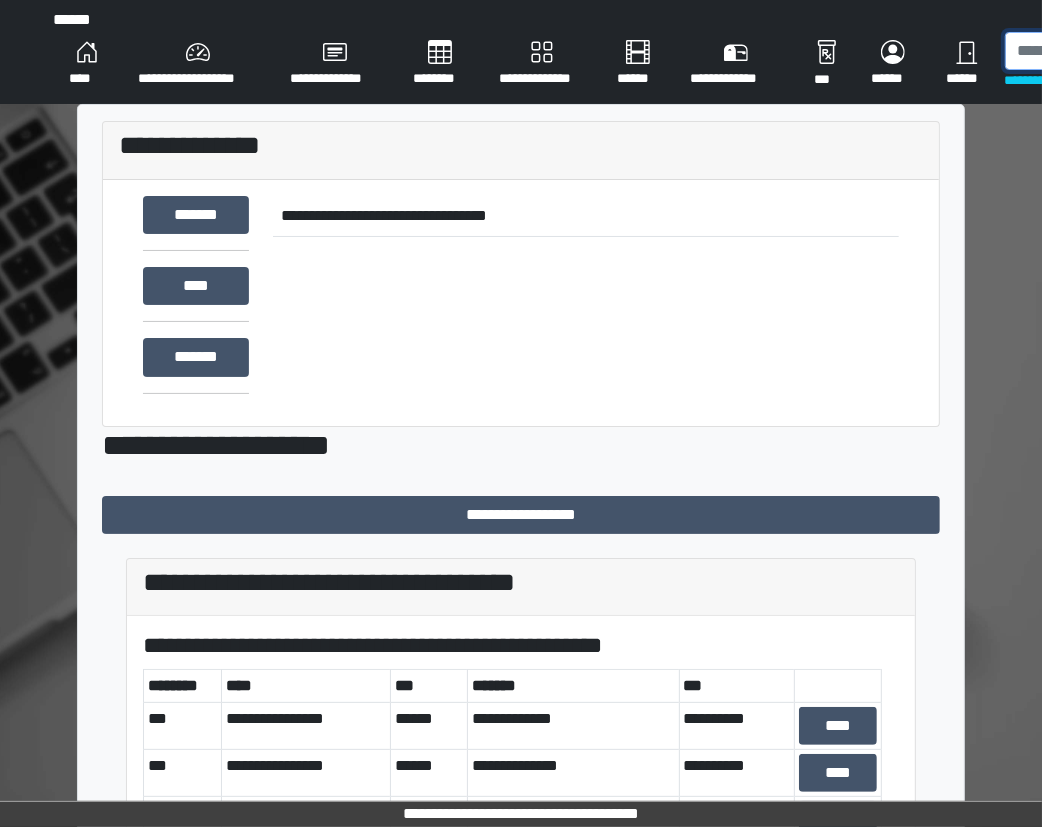 click at bounding box center (1112, 51) 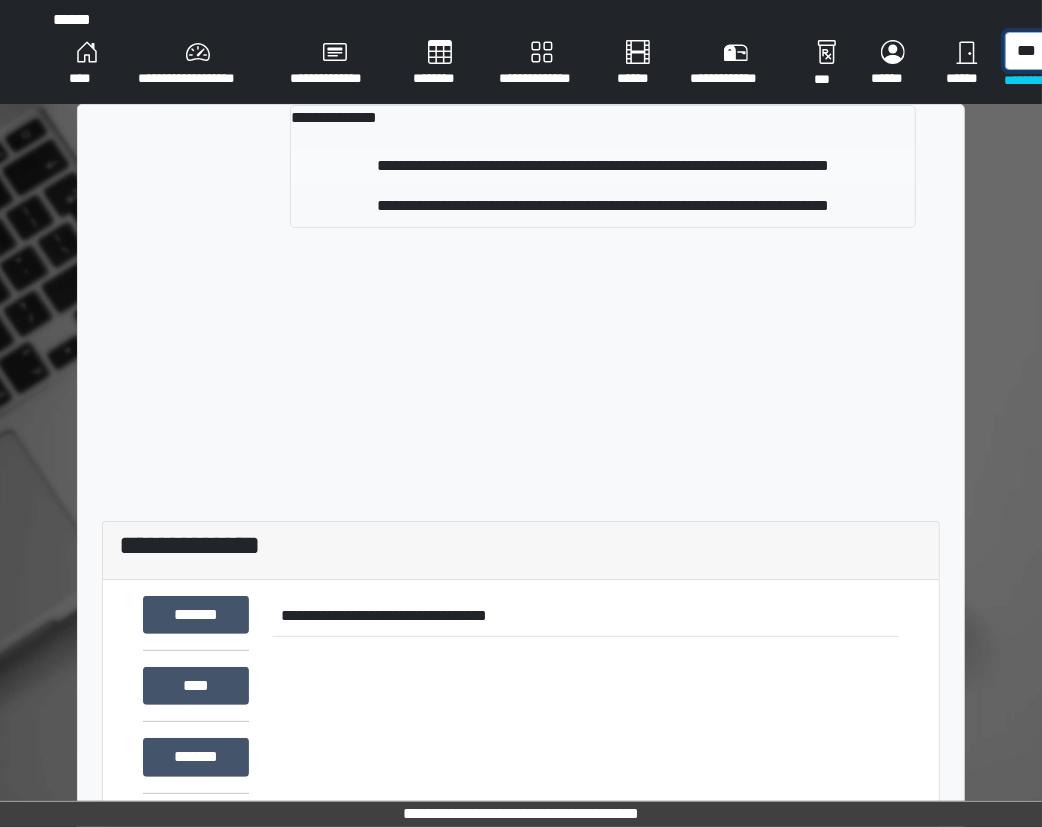 type on "***" 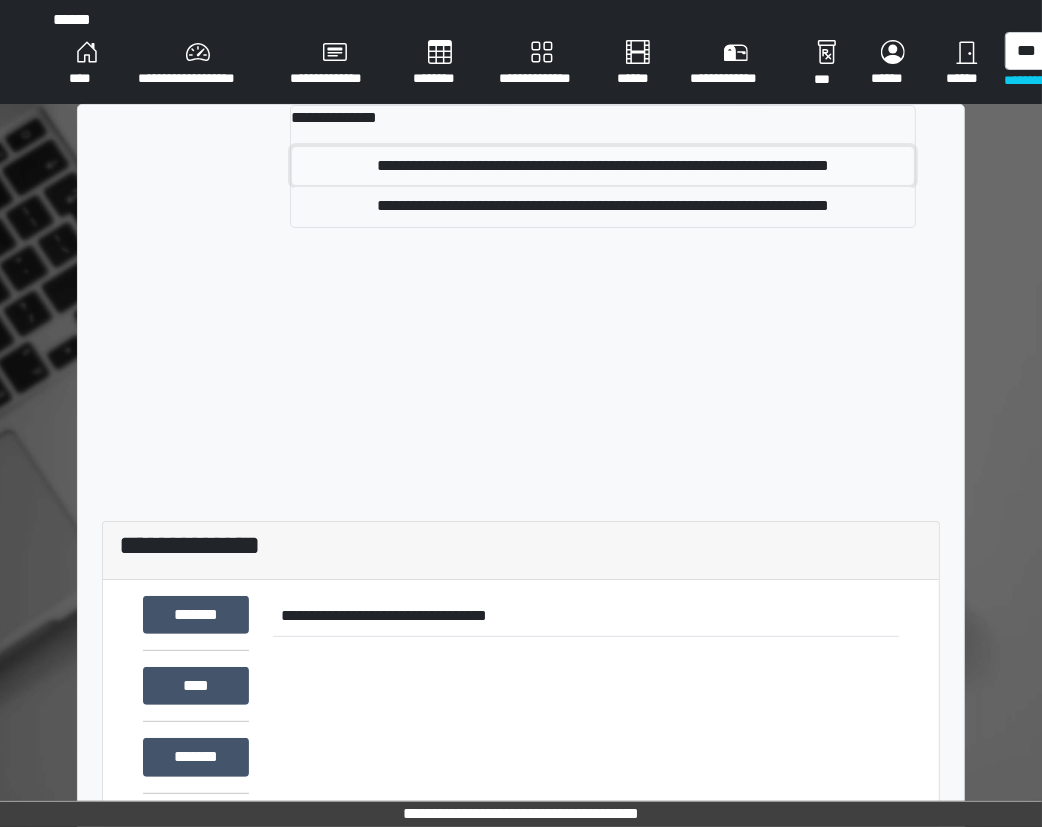 click on "**********" at bounding box center [603, 166] 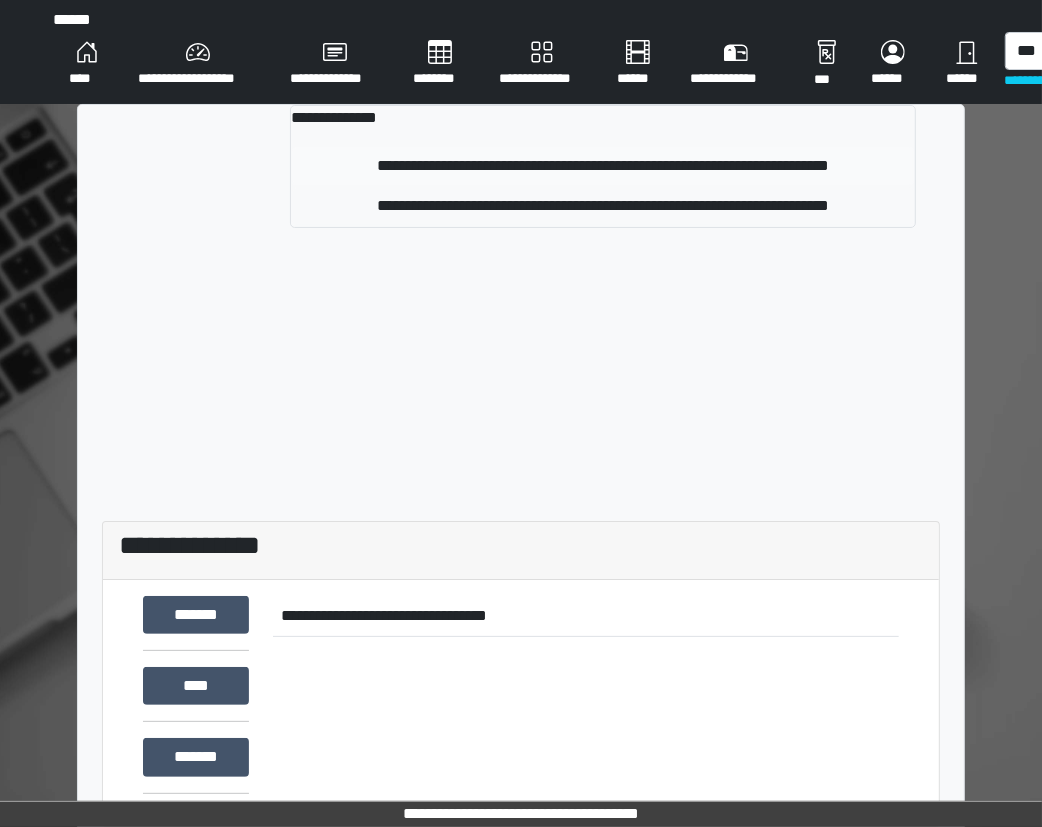 type 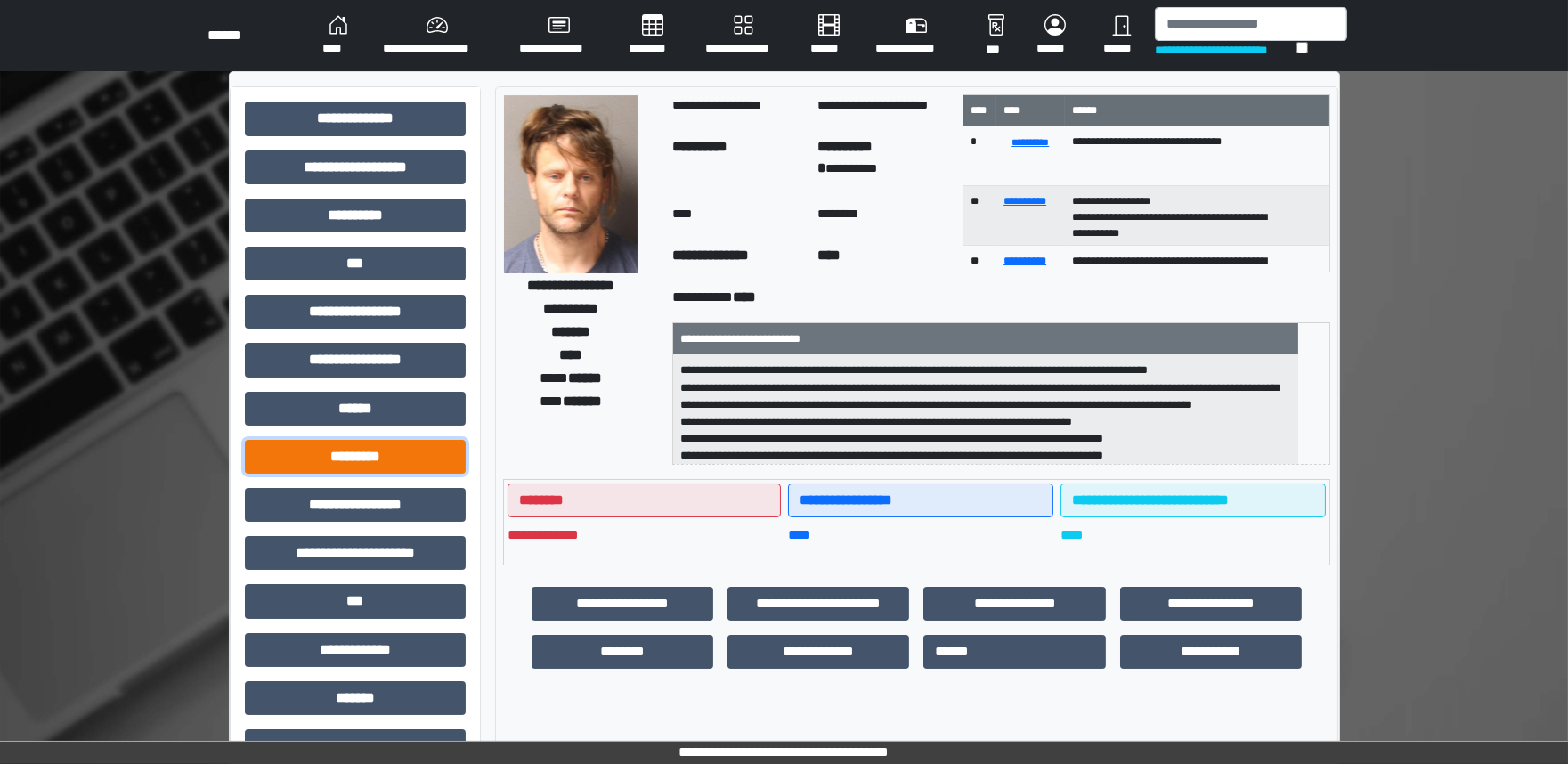 click on "*********" at bounding box center (355, 457) 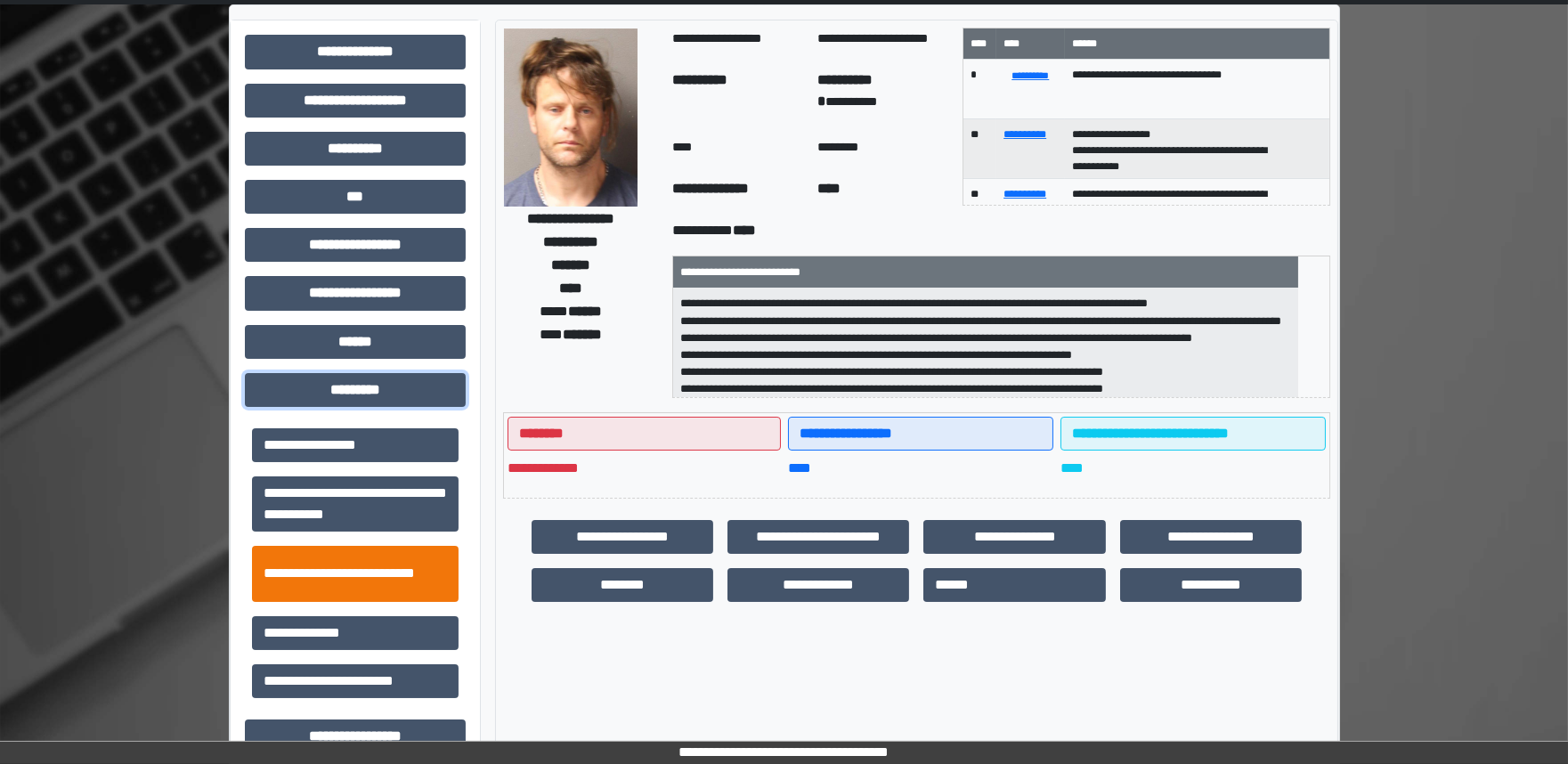 scroll, scrollTop: 99, scrollLeft: 0, axis: vertical 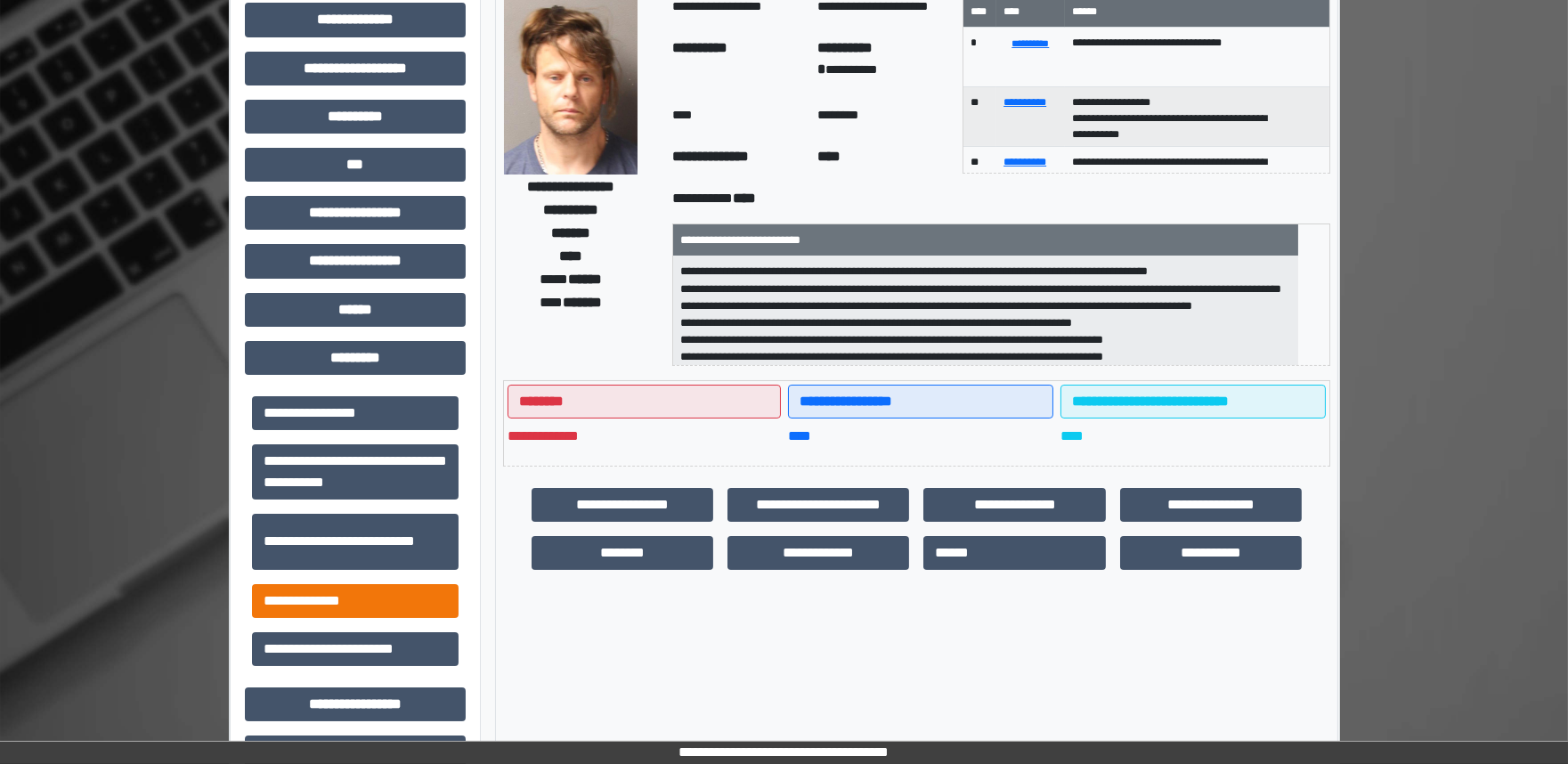 click on "**********" at bounding box center (355, 601) 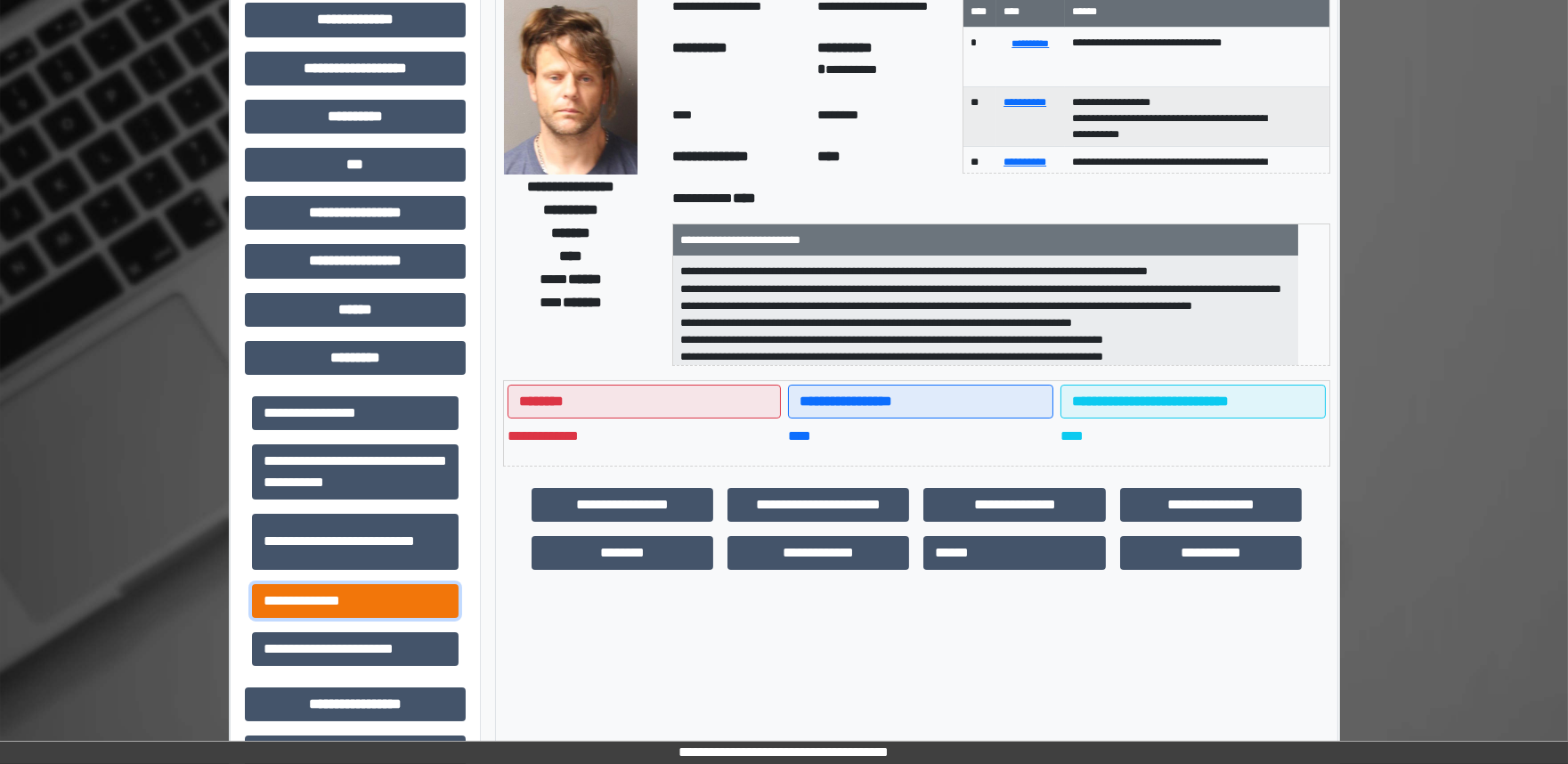click on "**********" at bounding box center (355, 601) 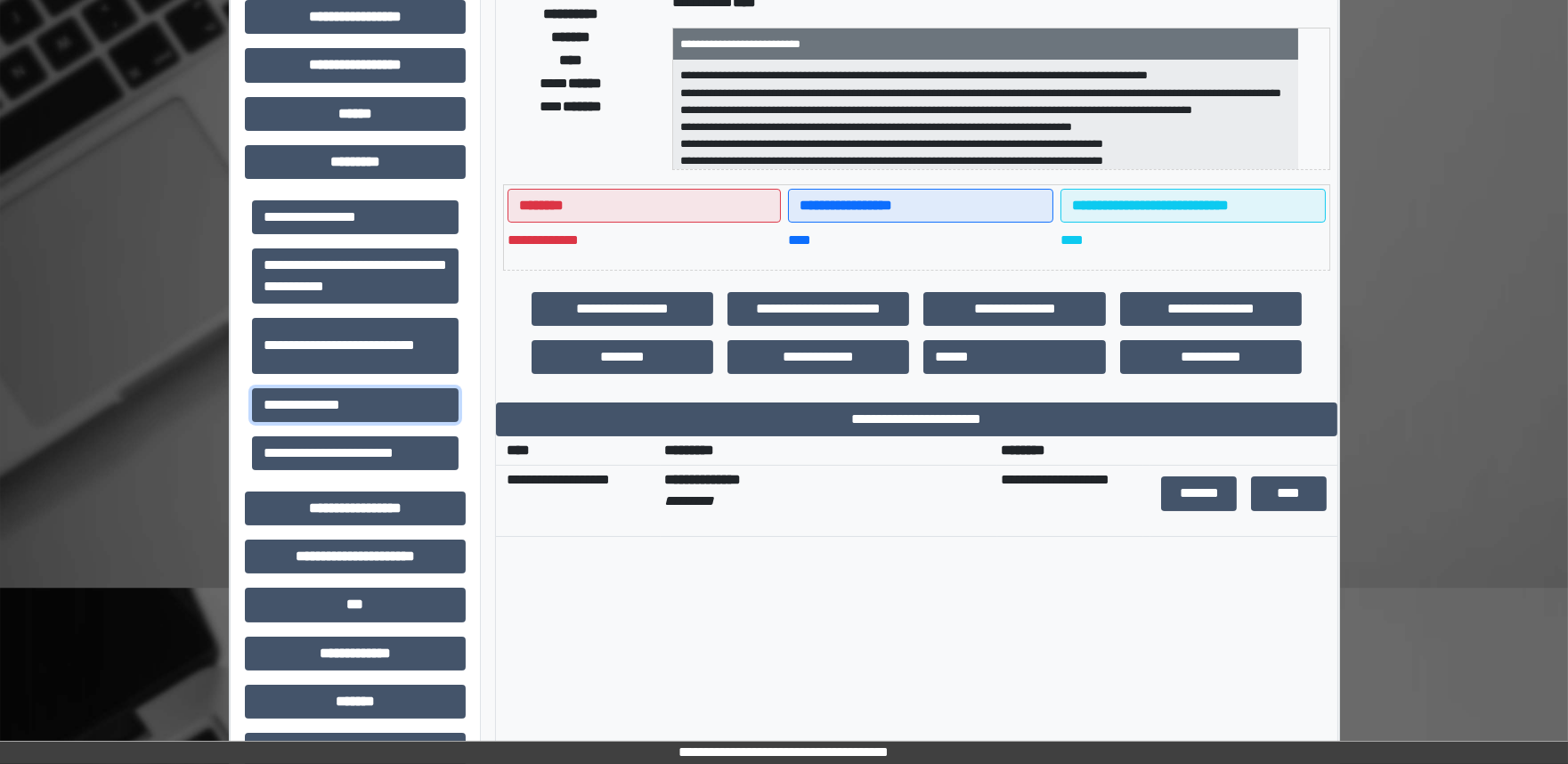 scroll, scrollTop: 297, scrollLeft: 0, axis: vertical 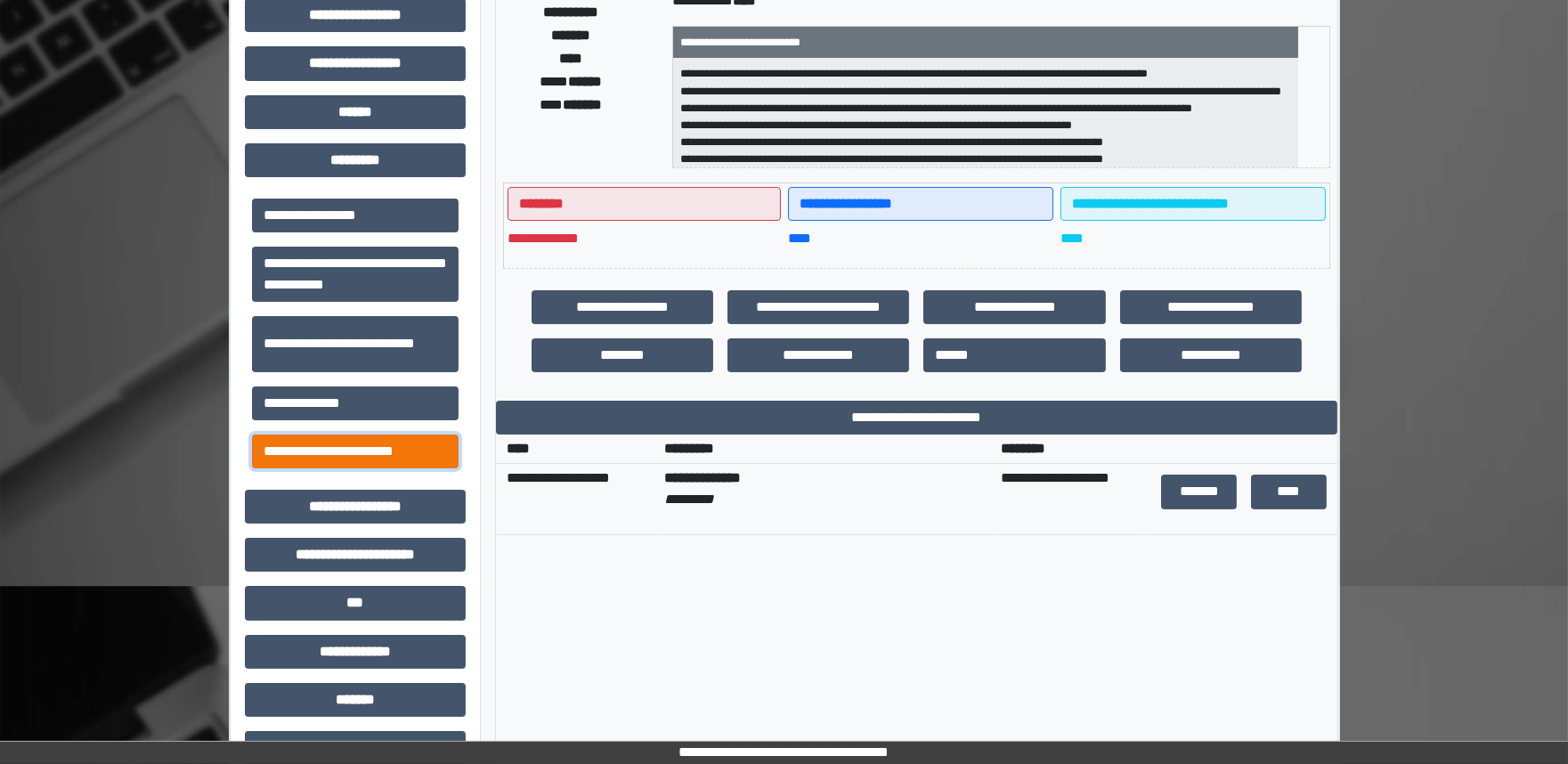 click on "**********" at bounding box center [355, 451] 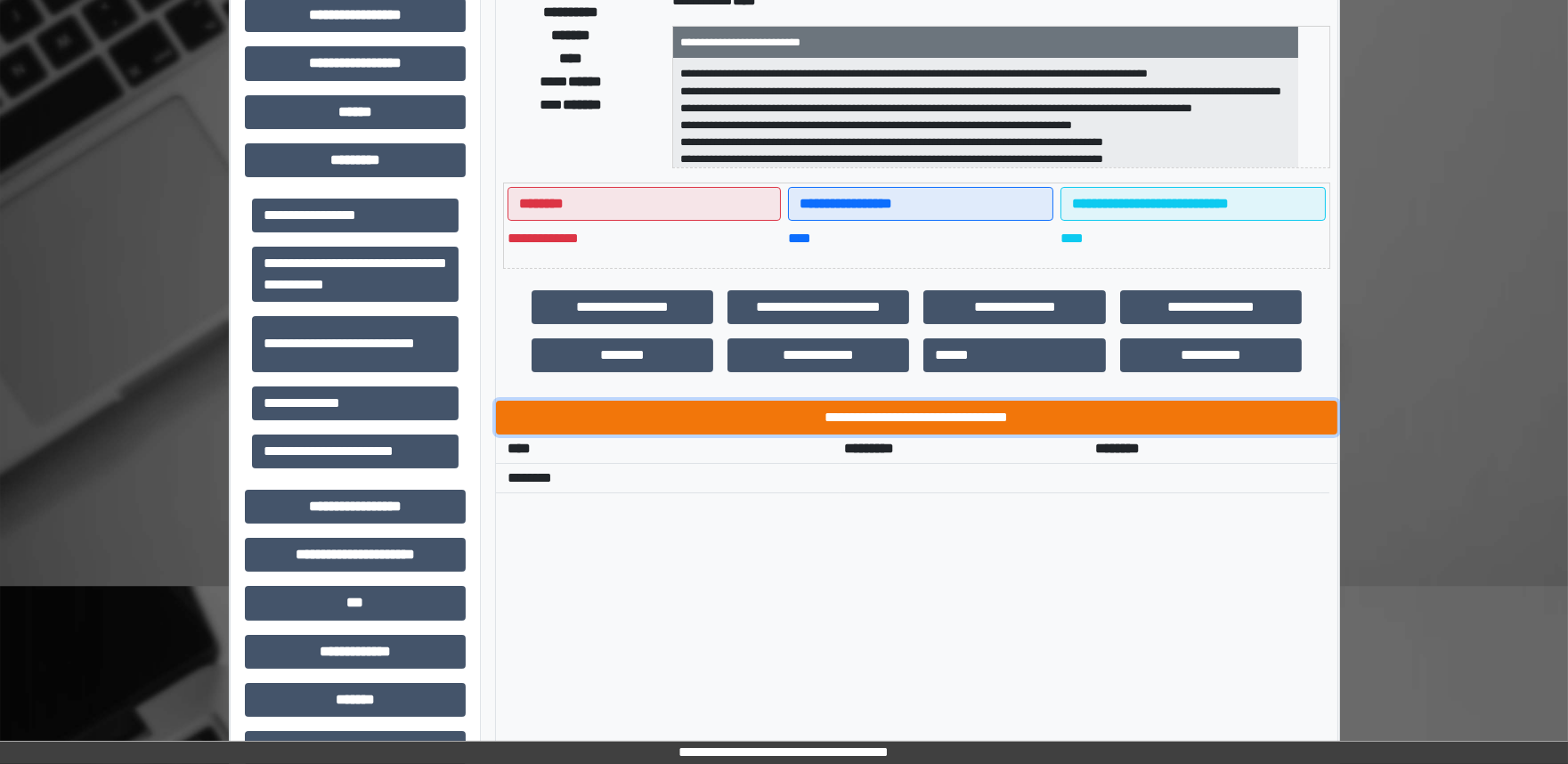 click on "**********" at bounding box center [916, 418] 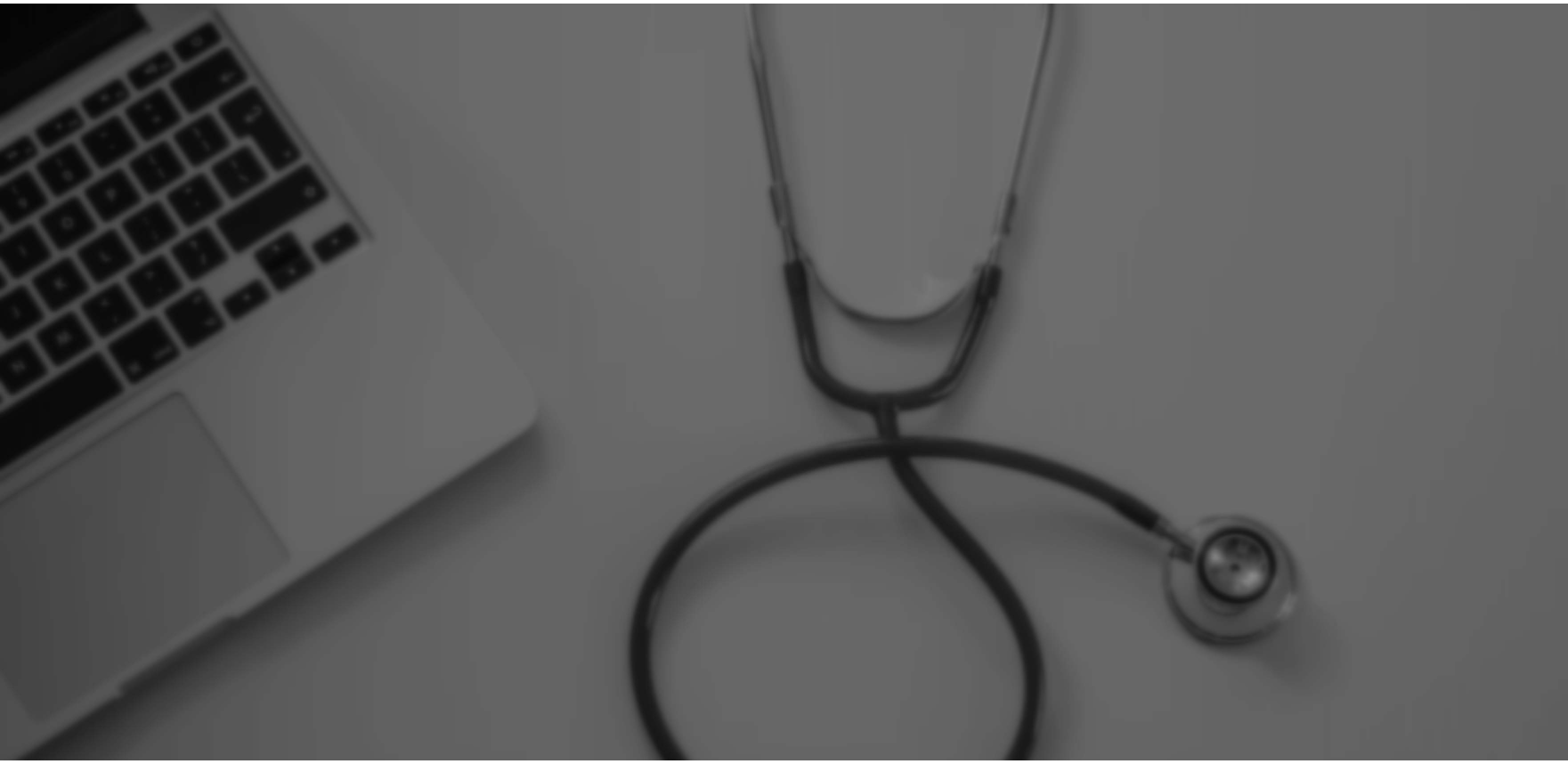 scroll, scrollTop: 0, scrollLeft: 0, axis: both 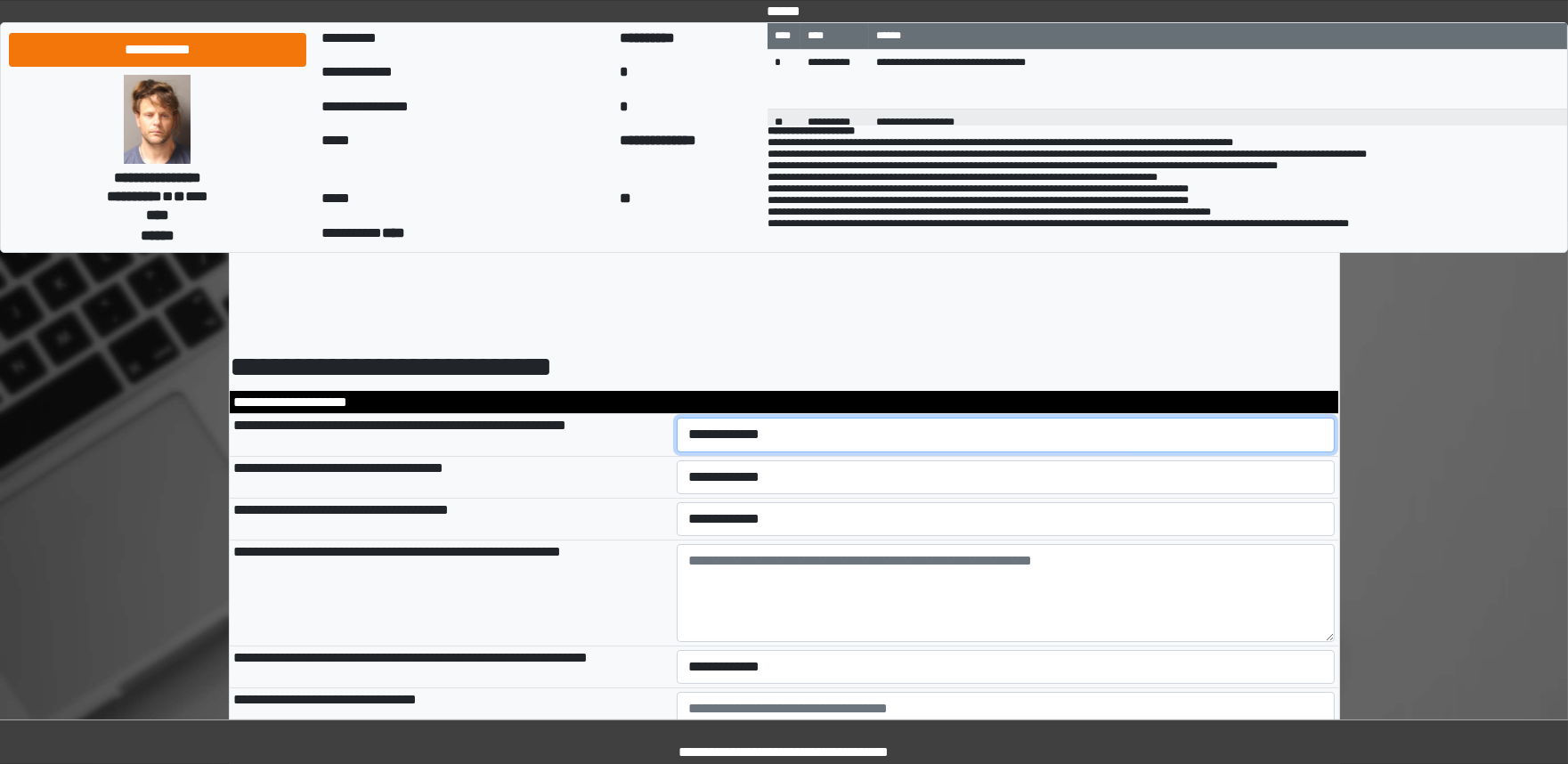 click on "**********" at bounding box center [1005, 435] 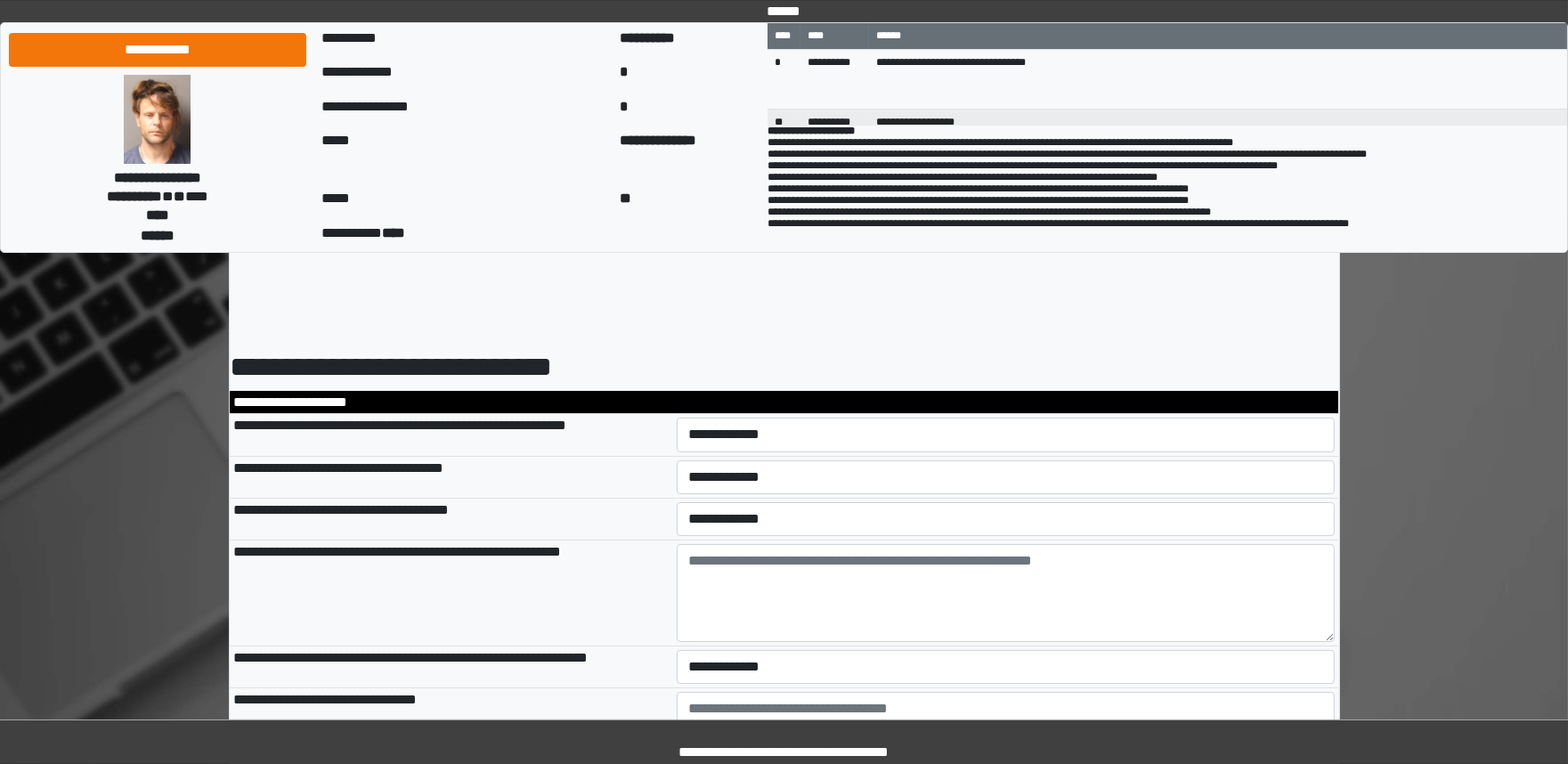 click on "**********" at bounding box center [784, 872] 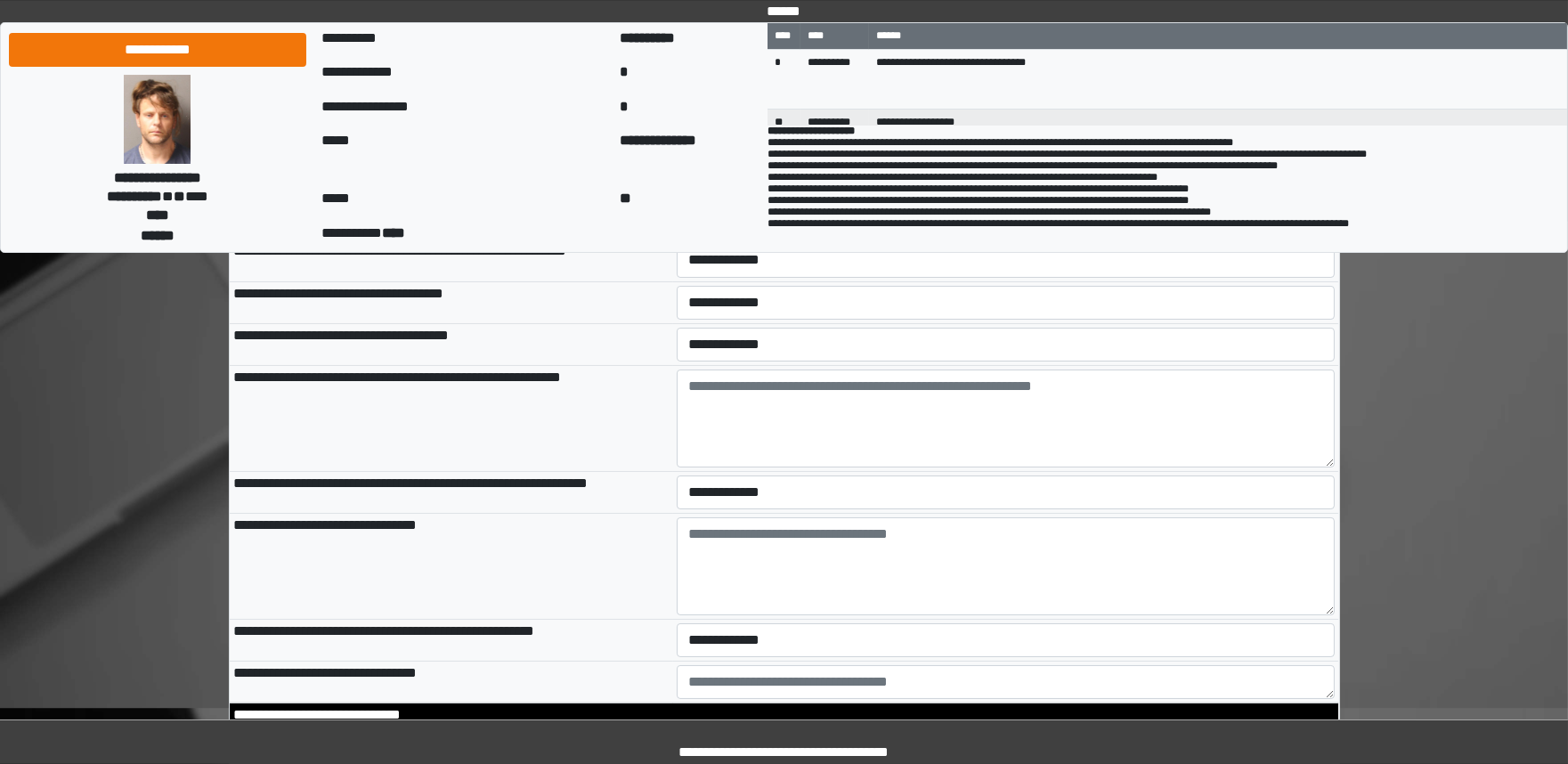 scroll, scrollTop: 198, scrollLeft: 0, axis: vertical 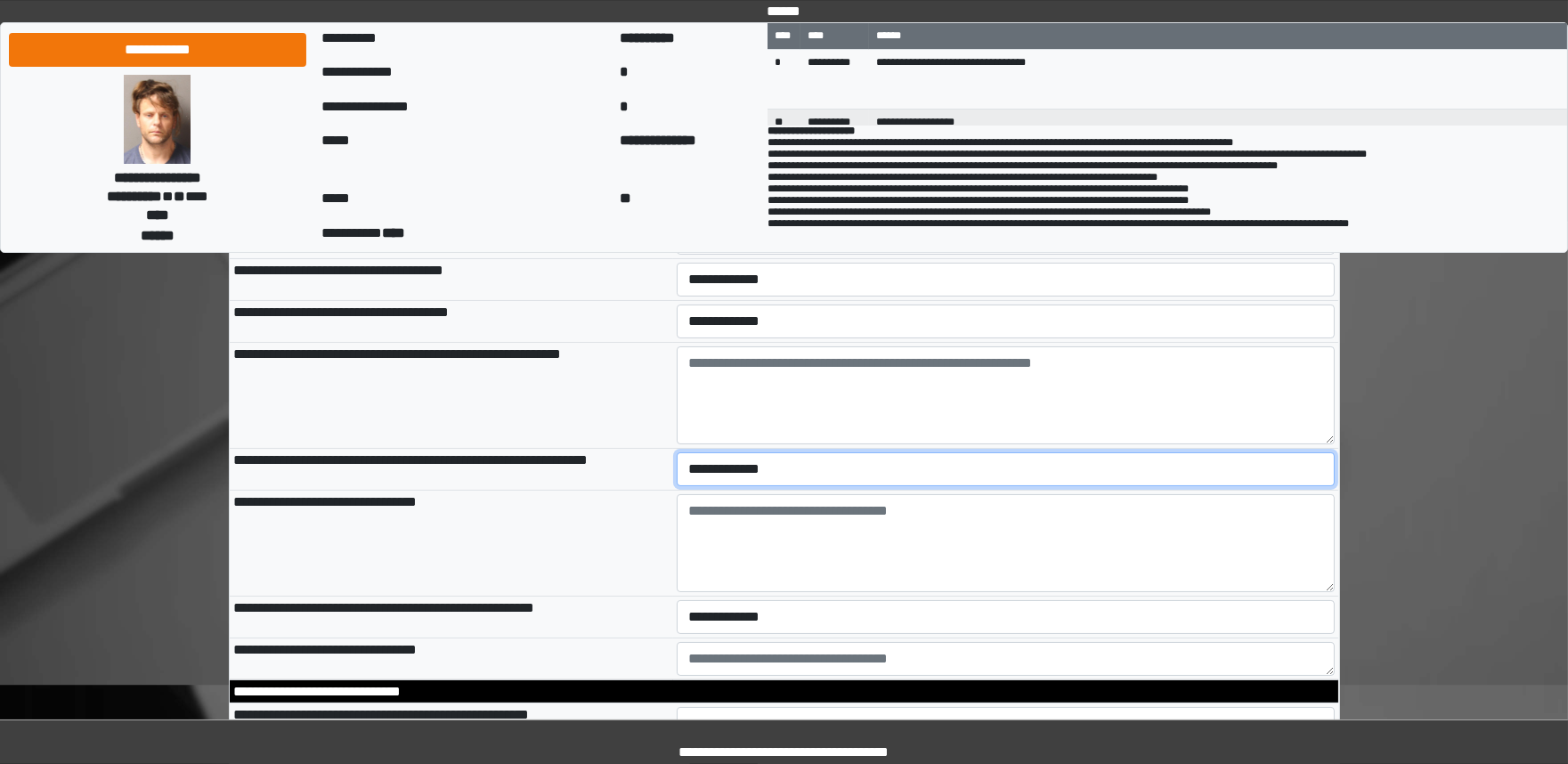 click on "**********" at bounding box center [1005, 469] 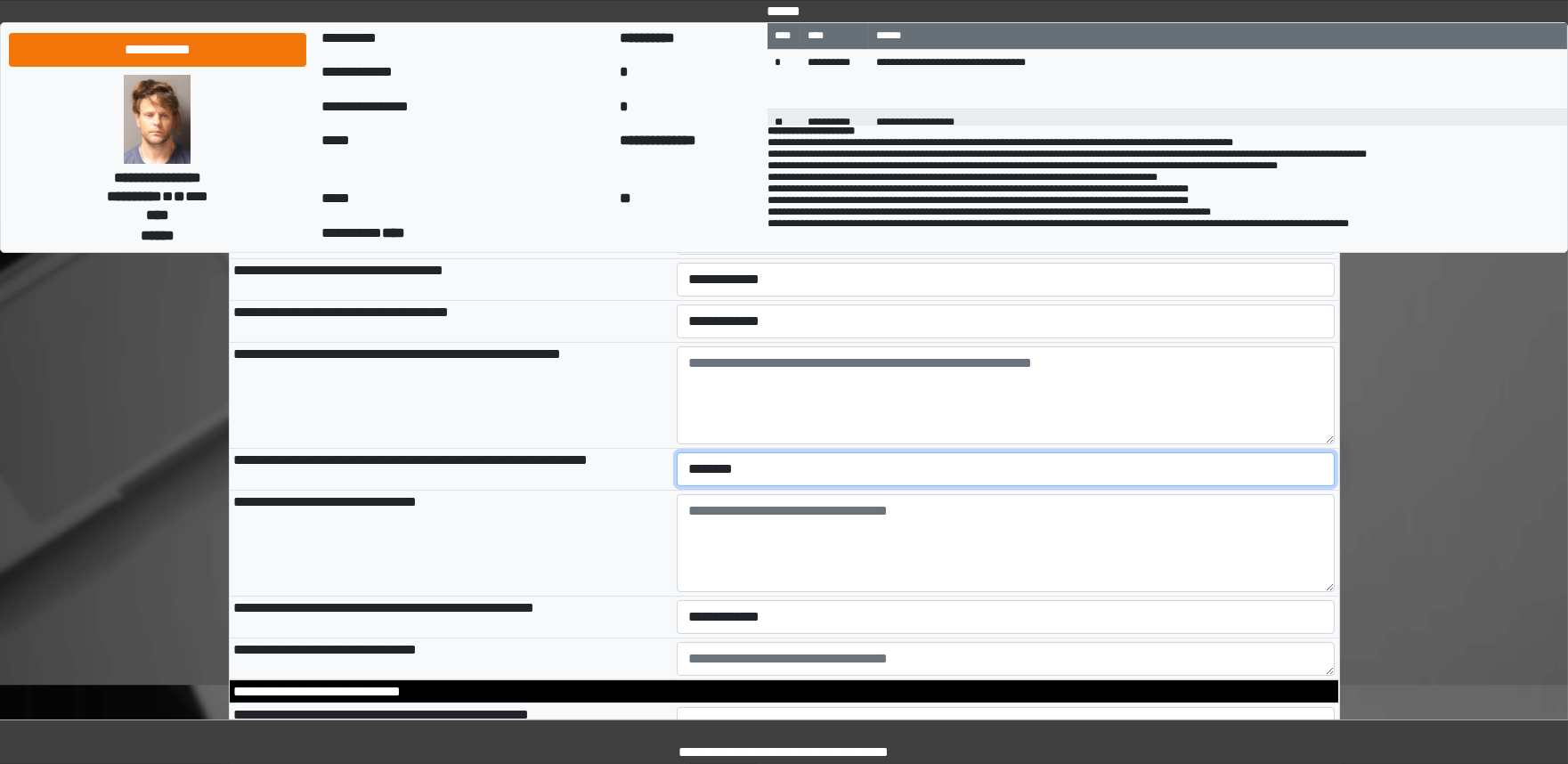 click on "**********" at bounding box center (1005, 469) 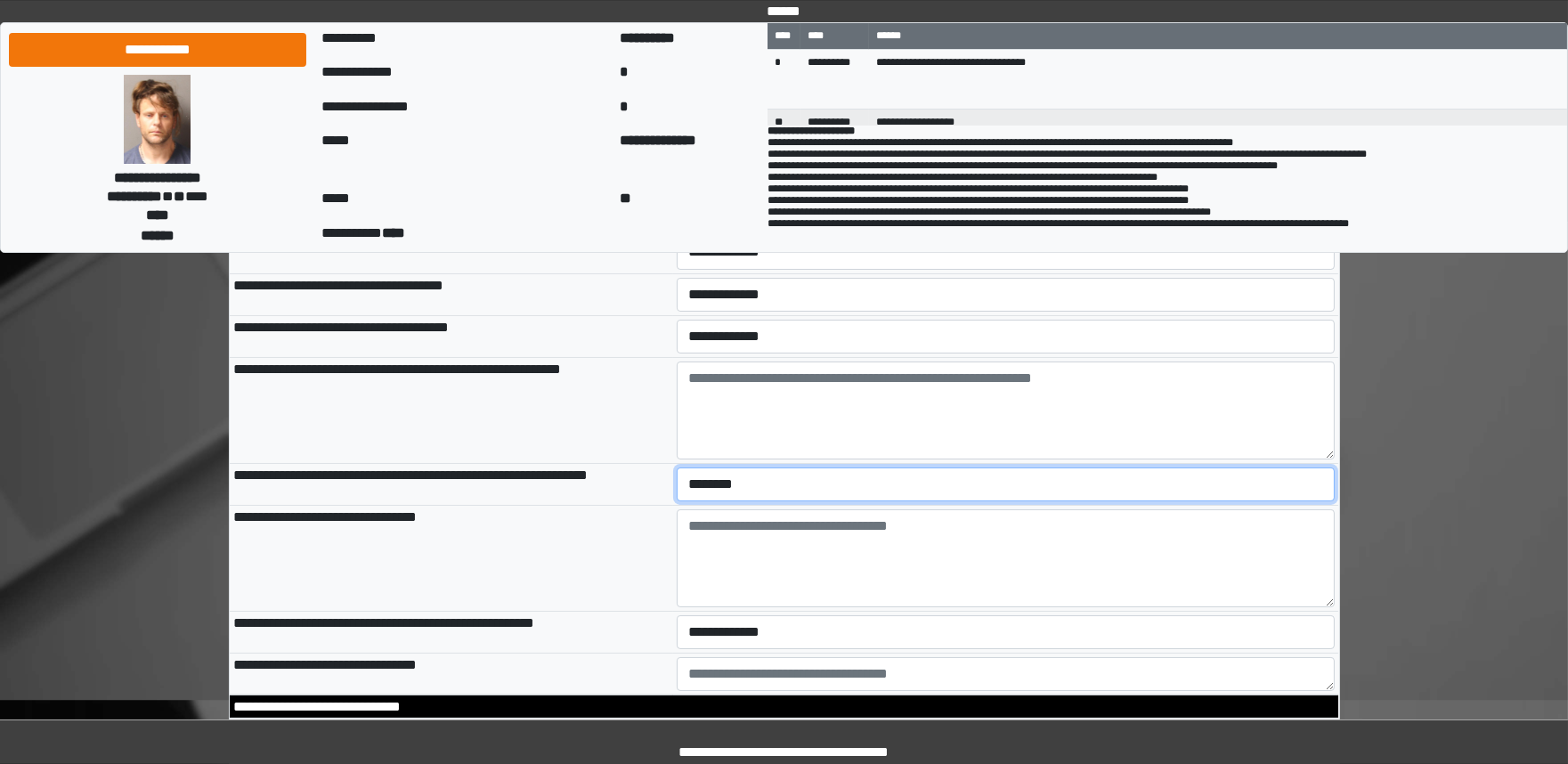 scroll, scrollTop: 297, scrollLeft: 0, axis: vertical 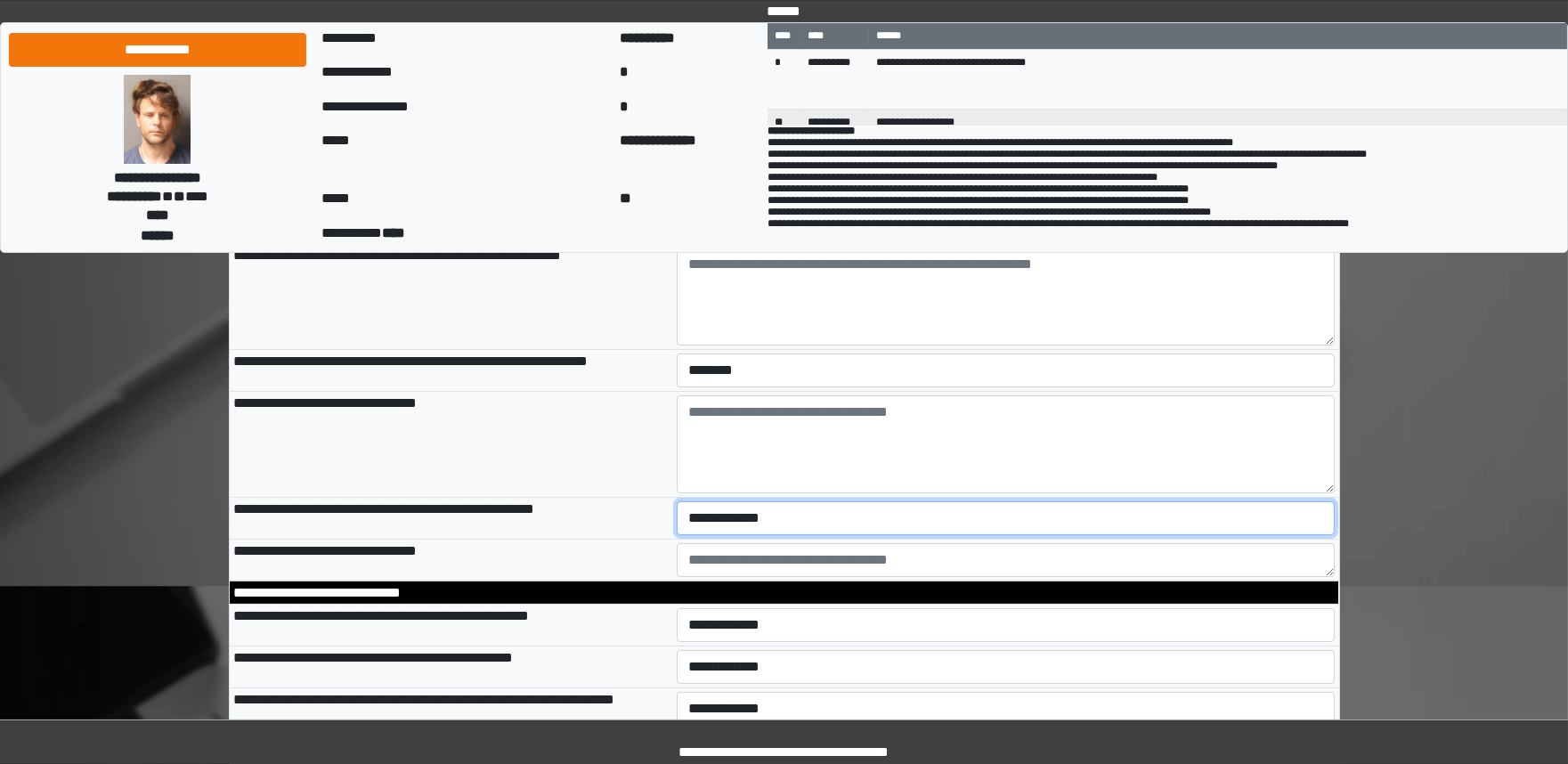 click on "**********" at bounding box center (1005, 518) 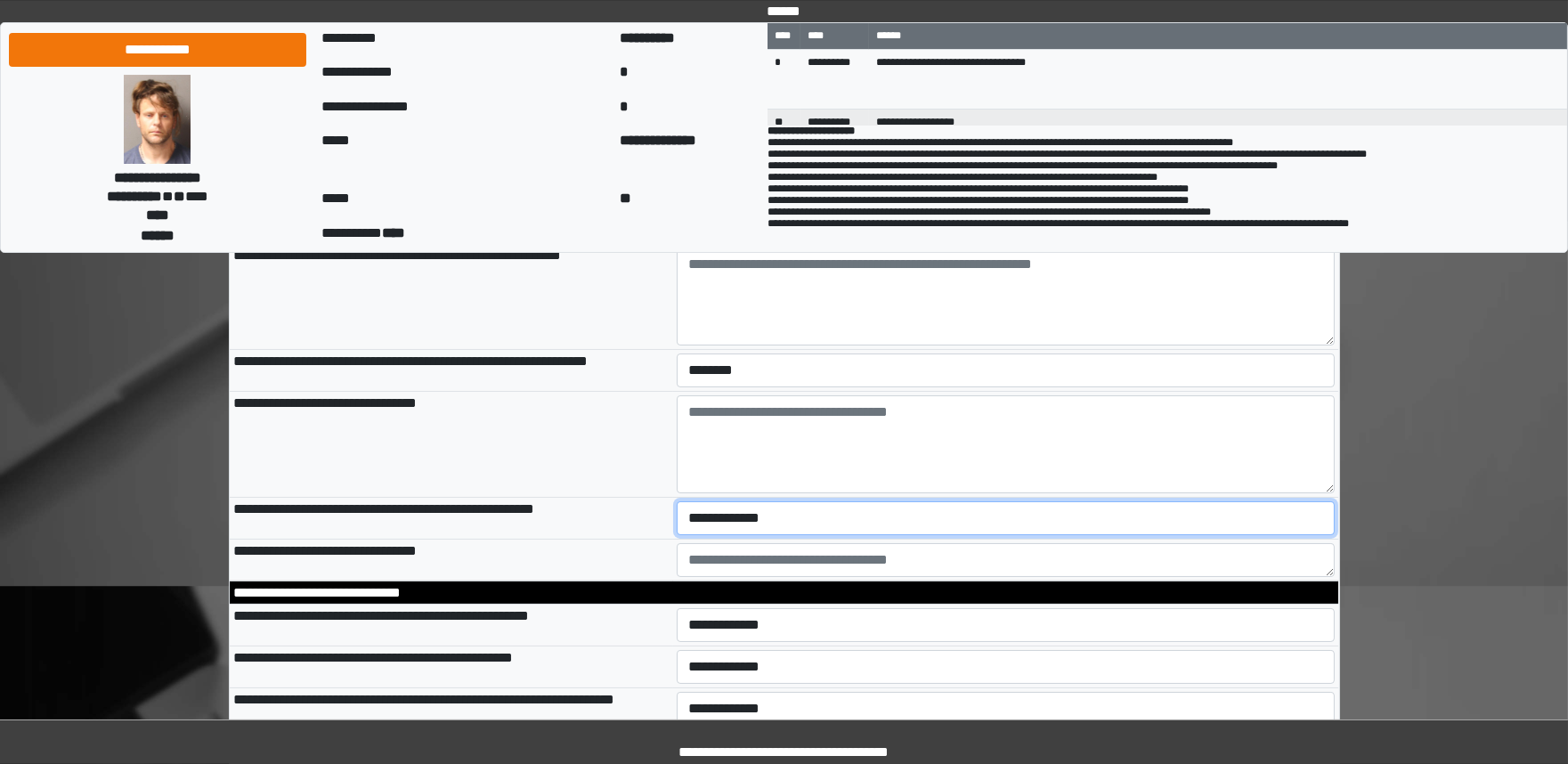 select on "***" 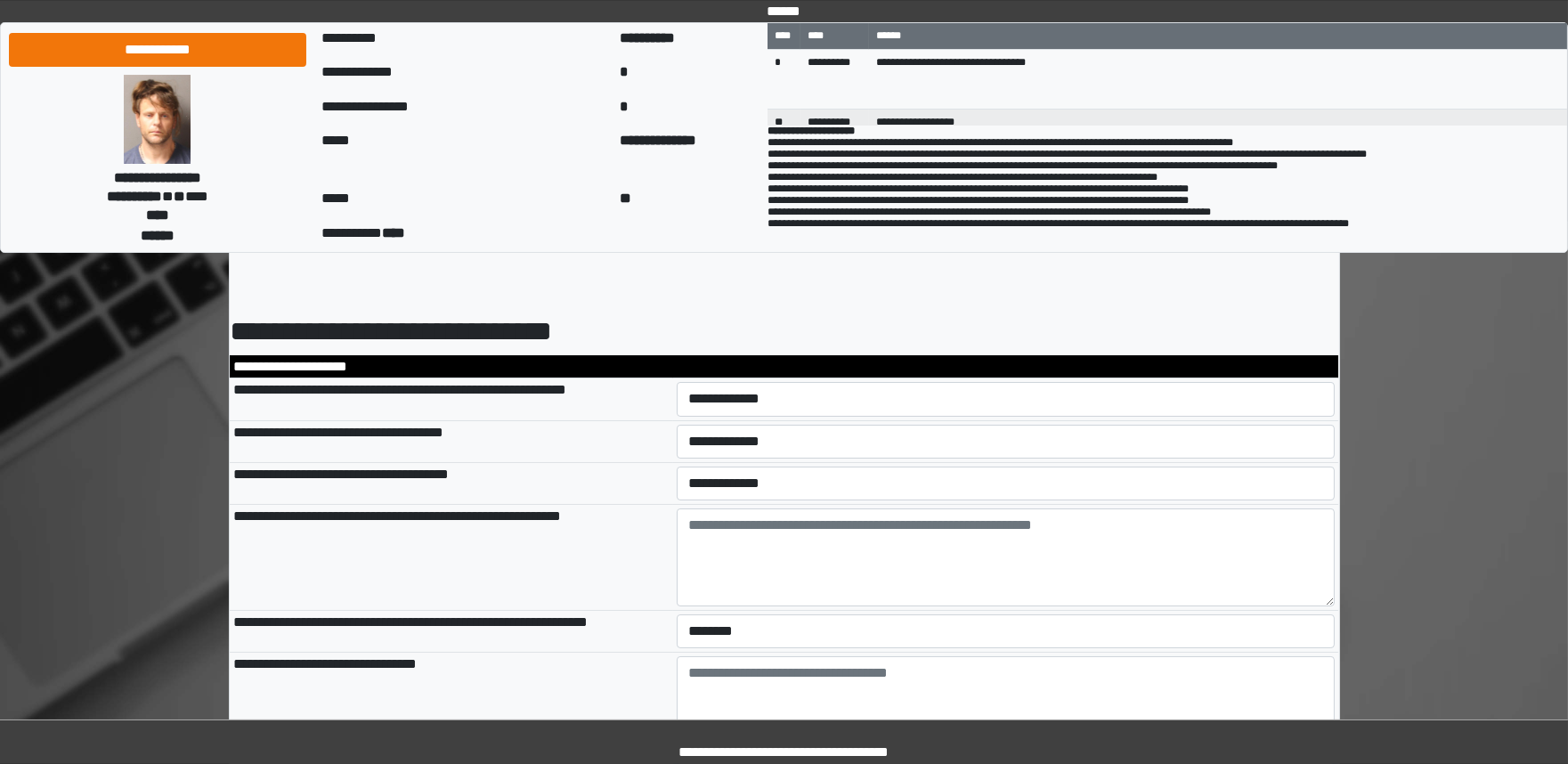 scroll, scrollTop: 0, scrollLeft: 0, axis: both 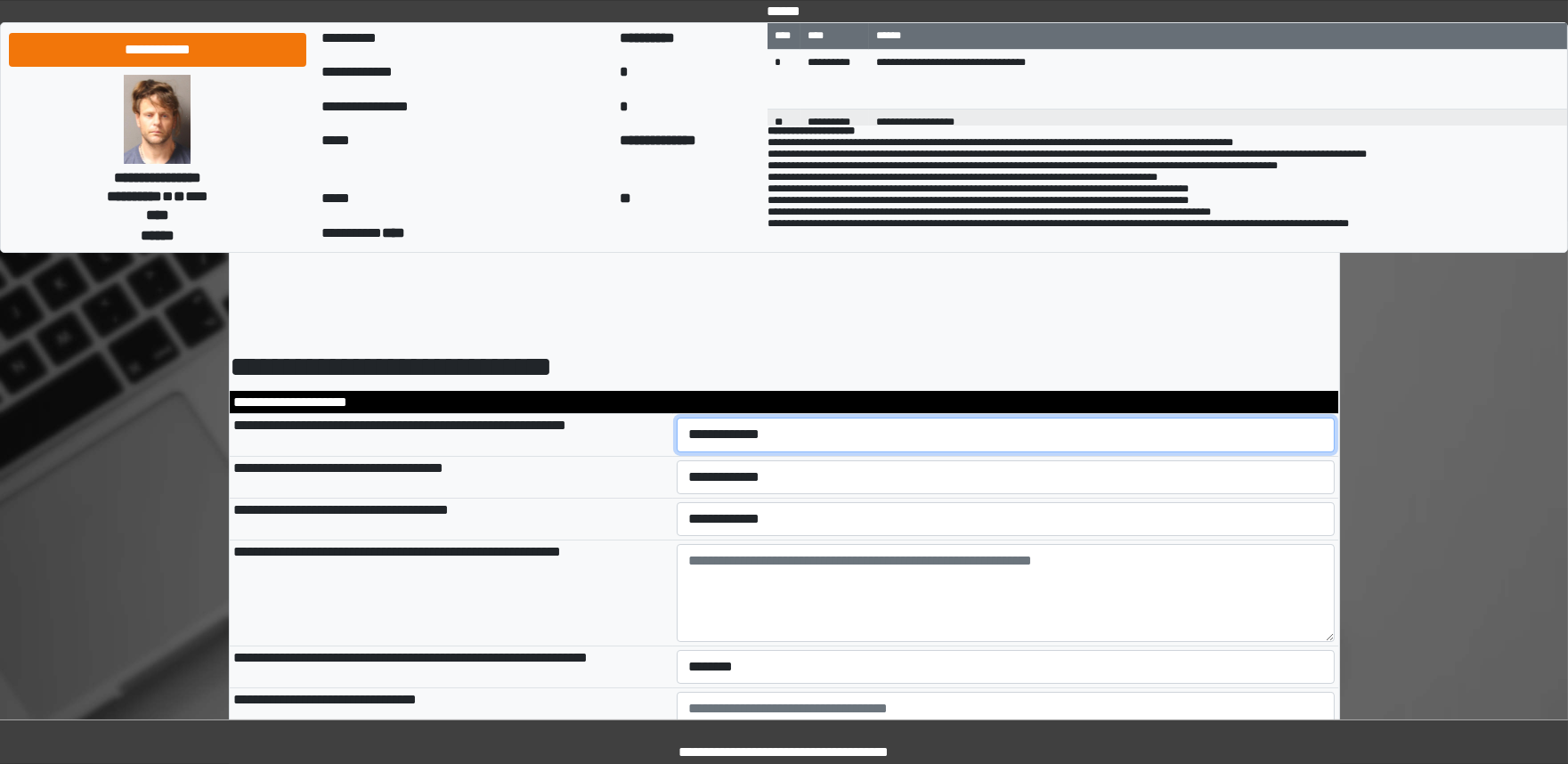 click on "**********" at bounding box center [1005, 435] 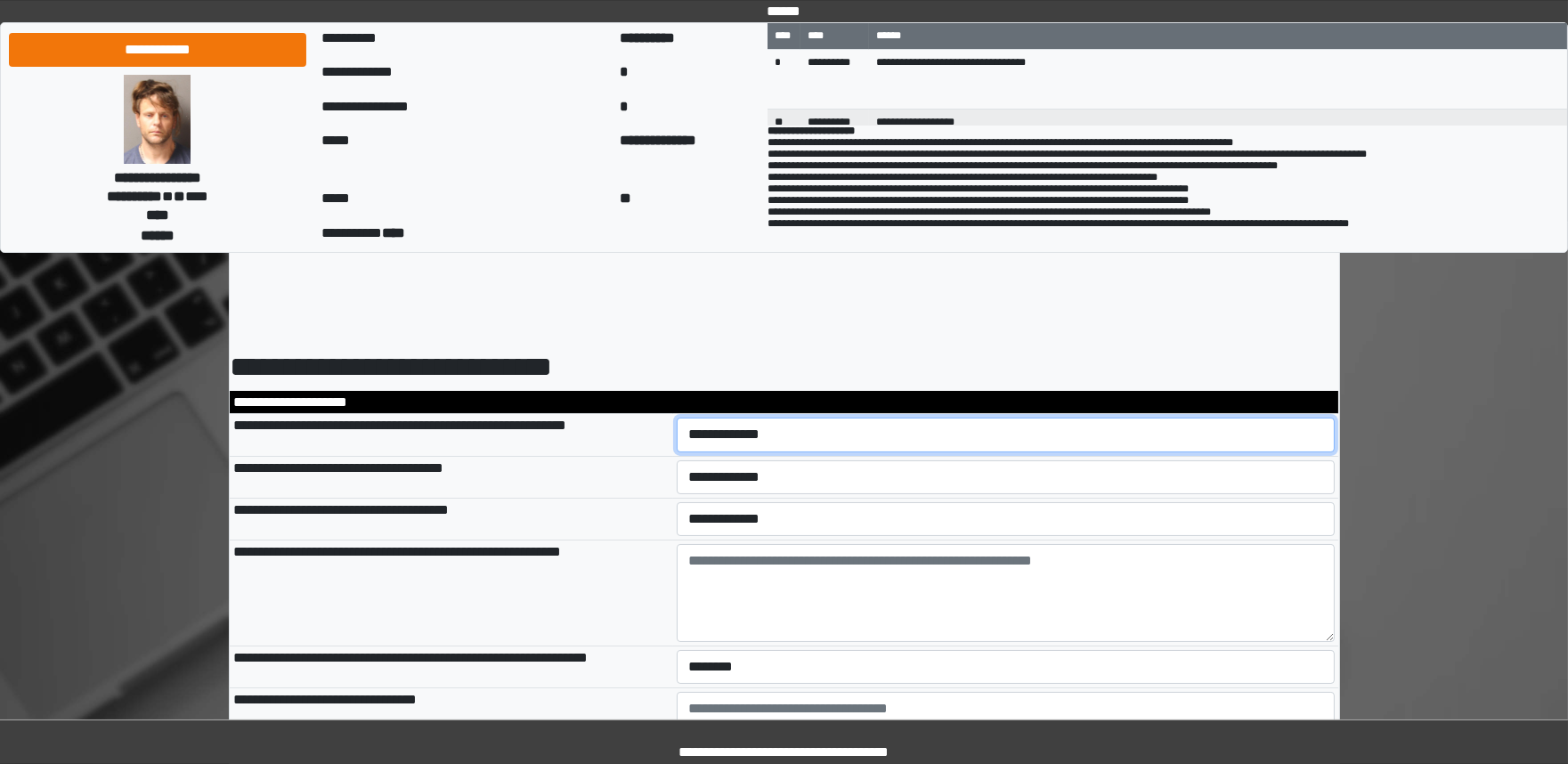 select on "*" 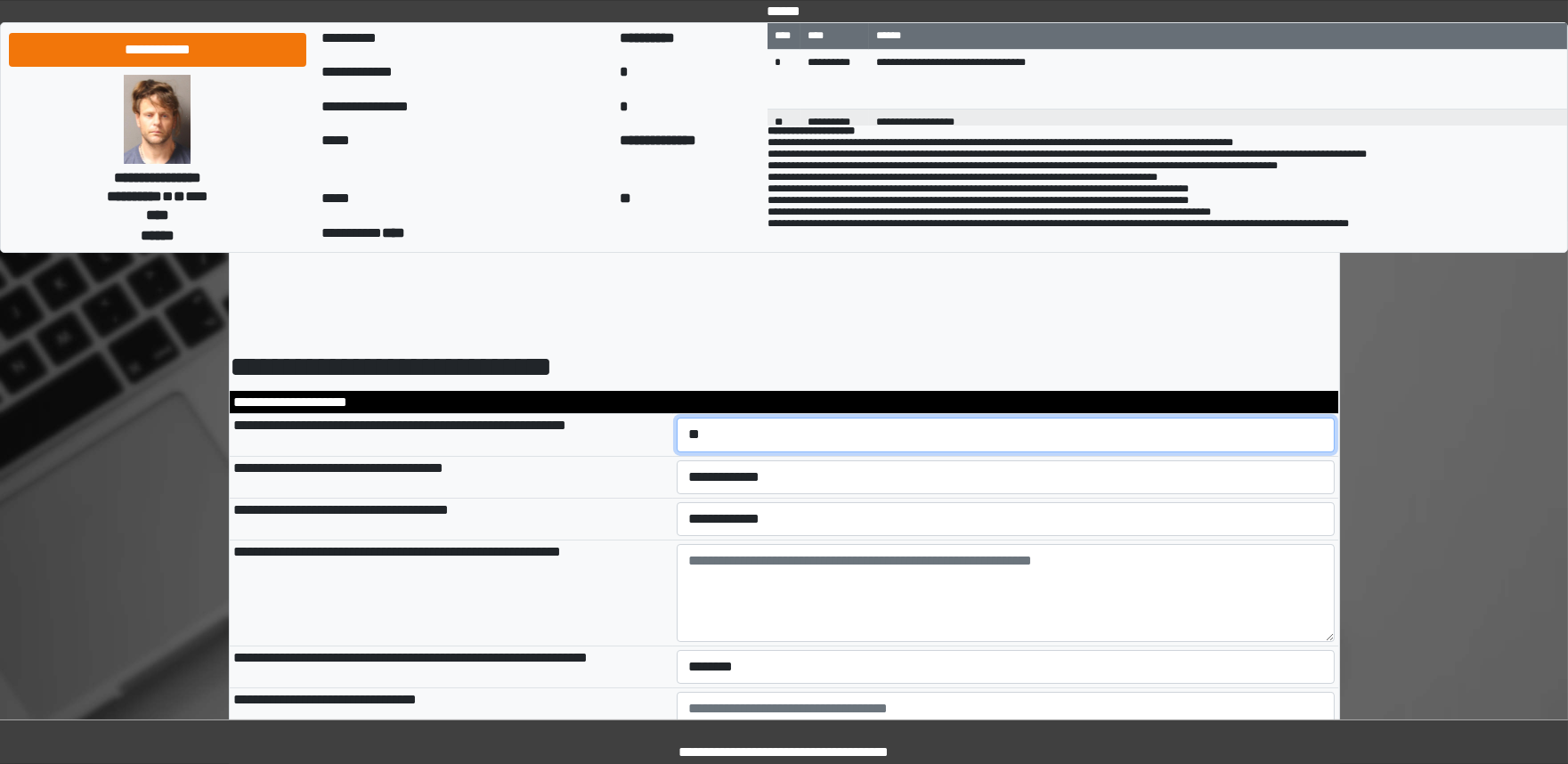 click on "**********" at bounding box center [1005, 435] 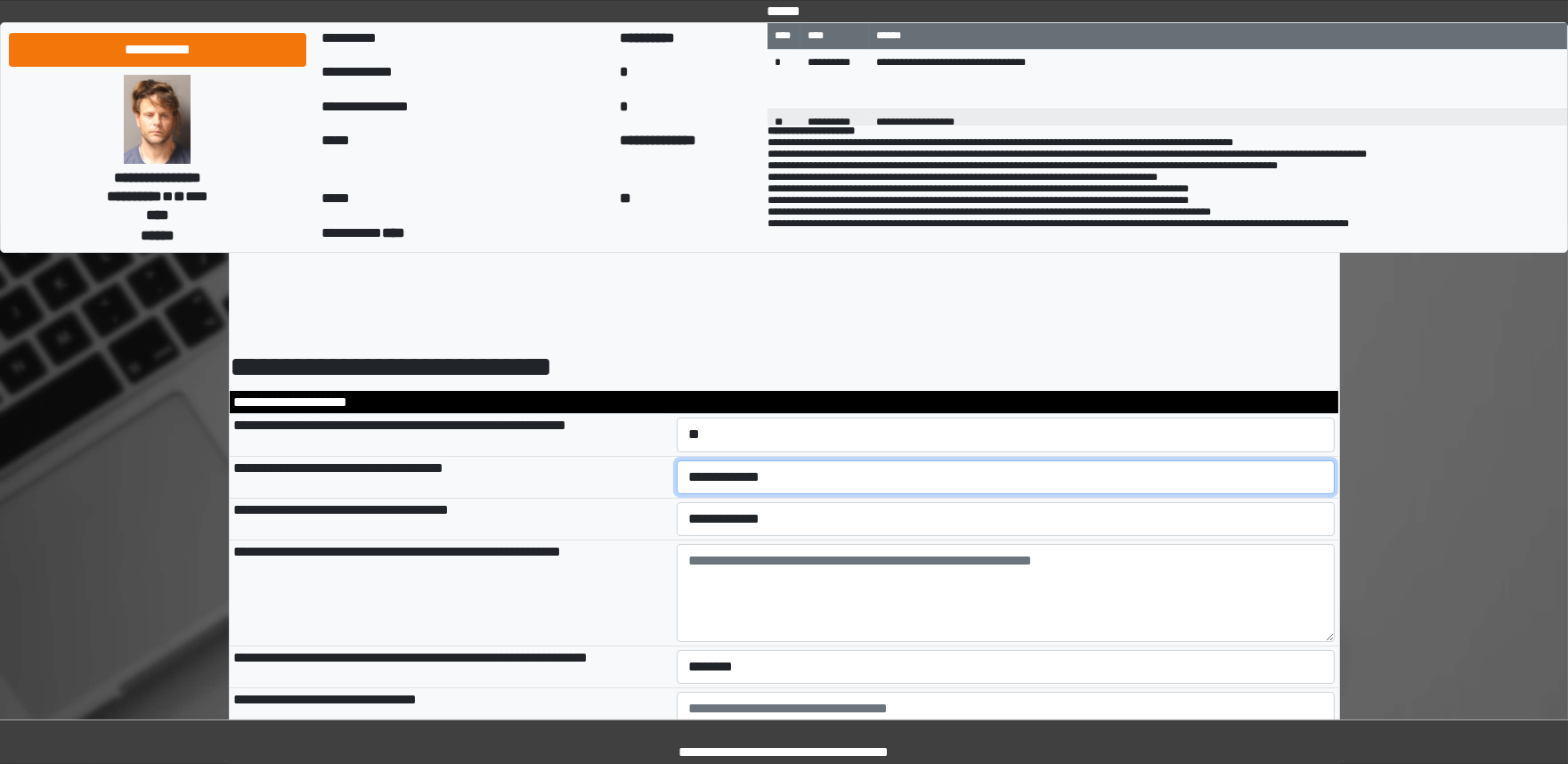 click on "**********" at bounding box center (1005, 477) 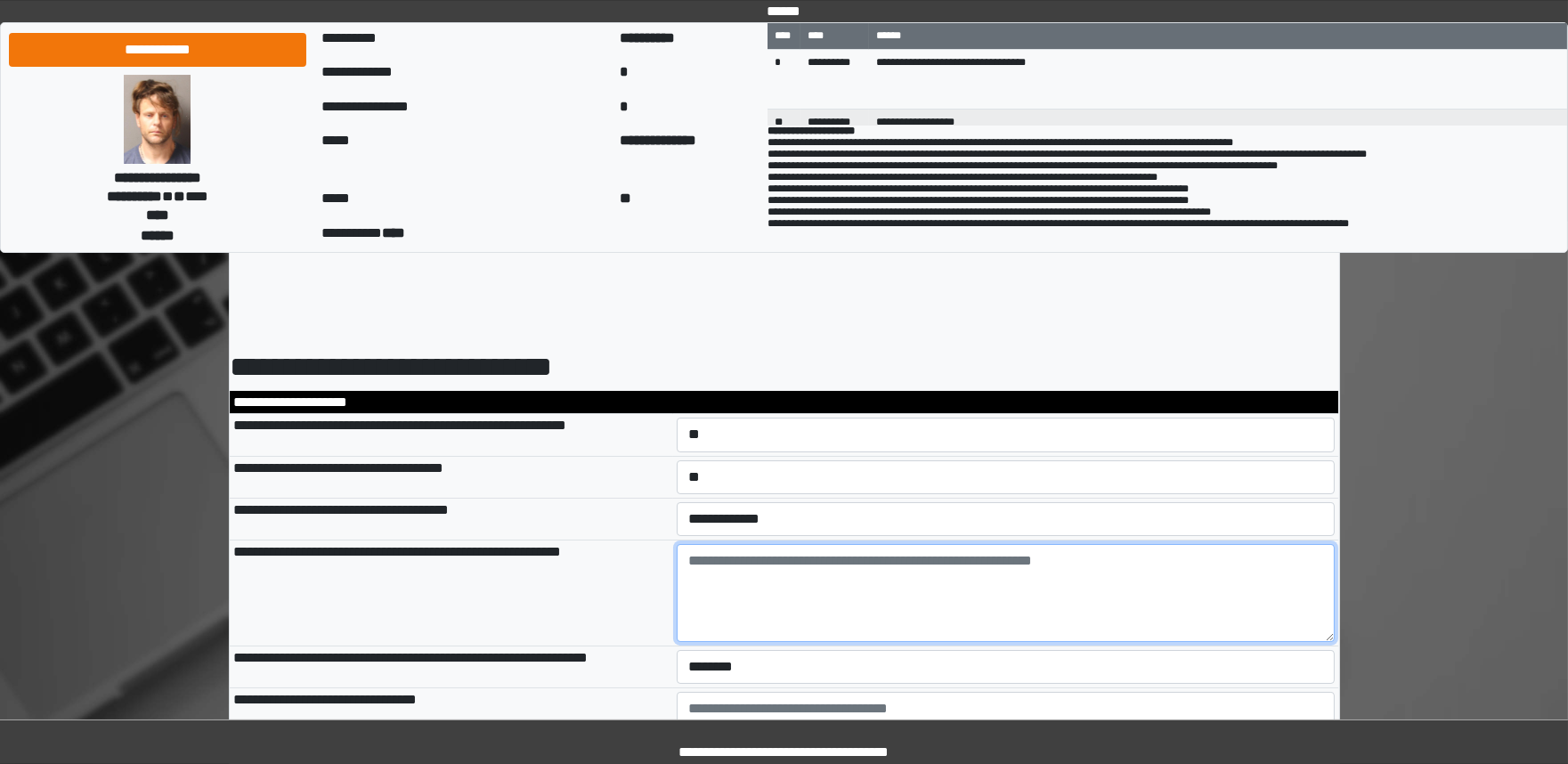 click at bounding box center (1005, 593) 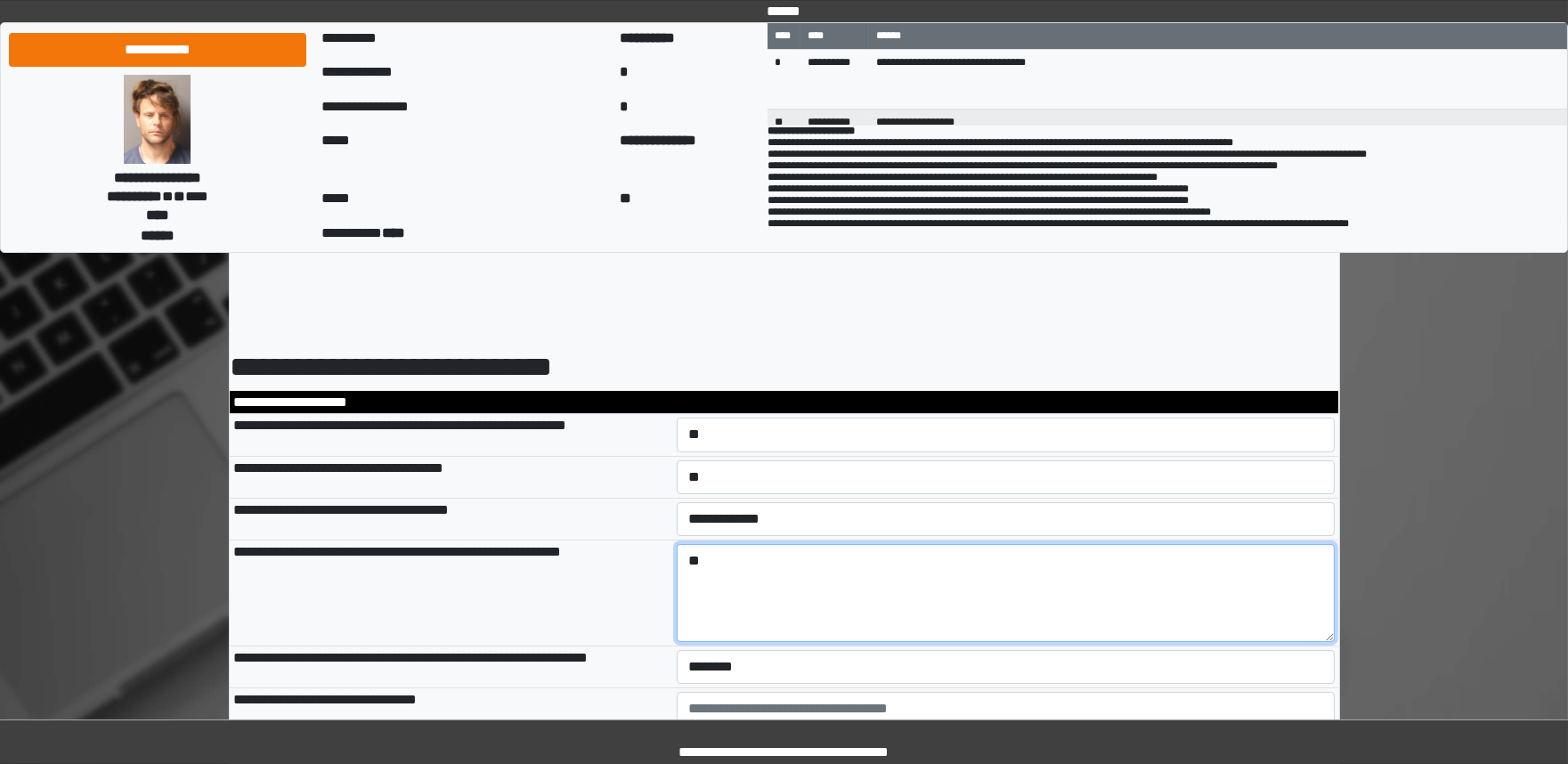 type on "**" 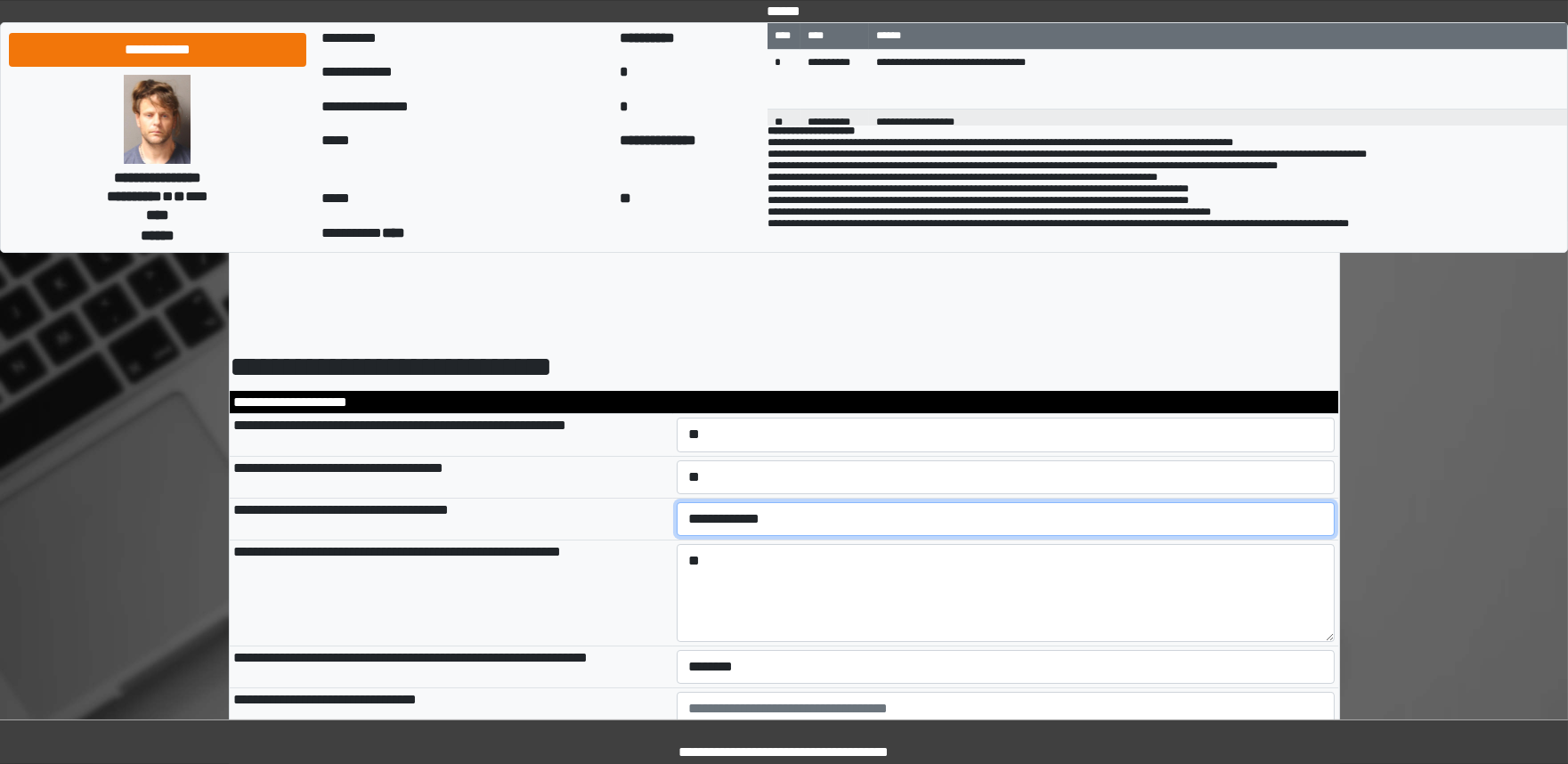 click on "**********" at bounding box center [1005, 519] 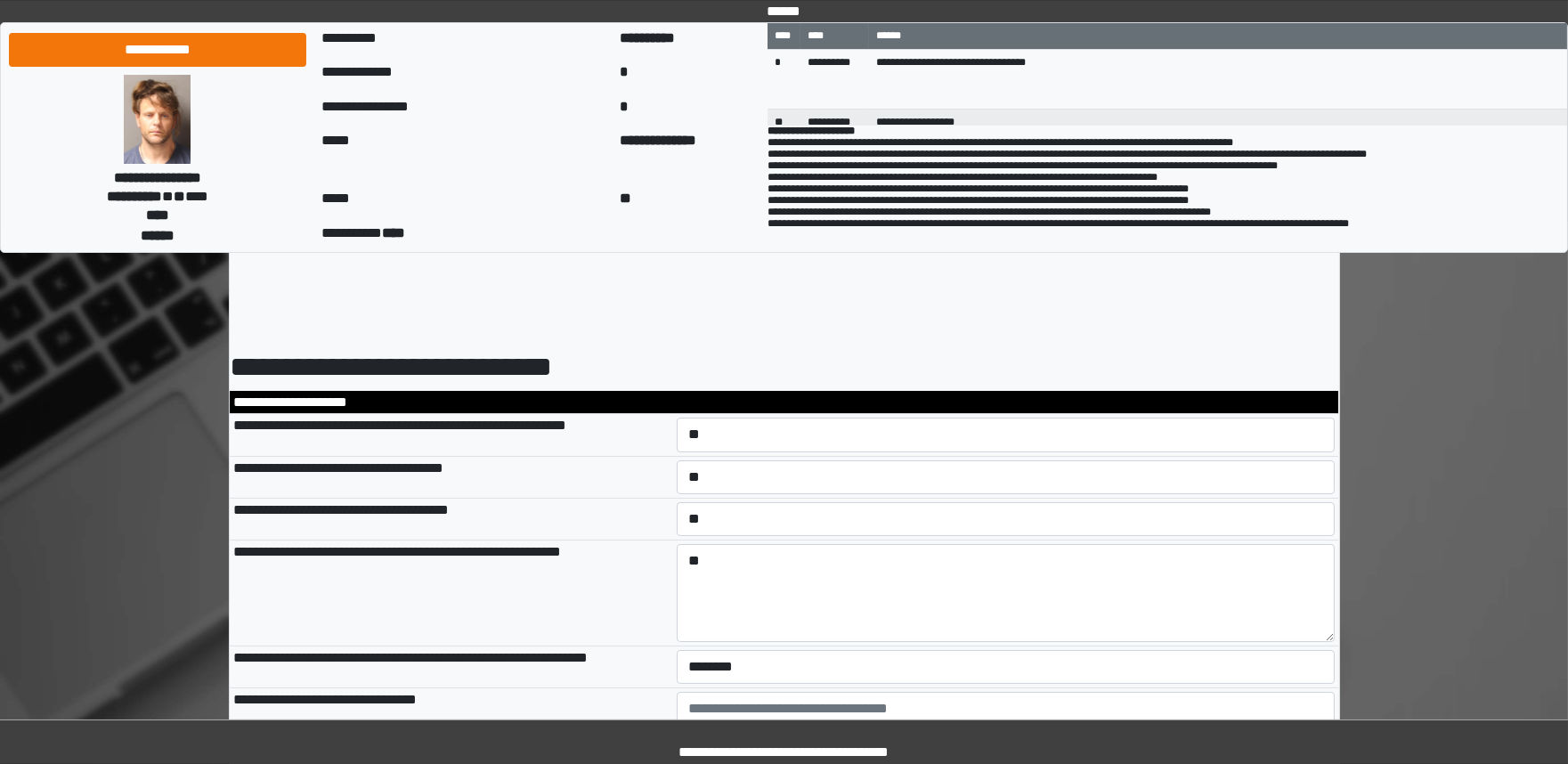 click on "**********" at bounding box center [397, 551] 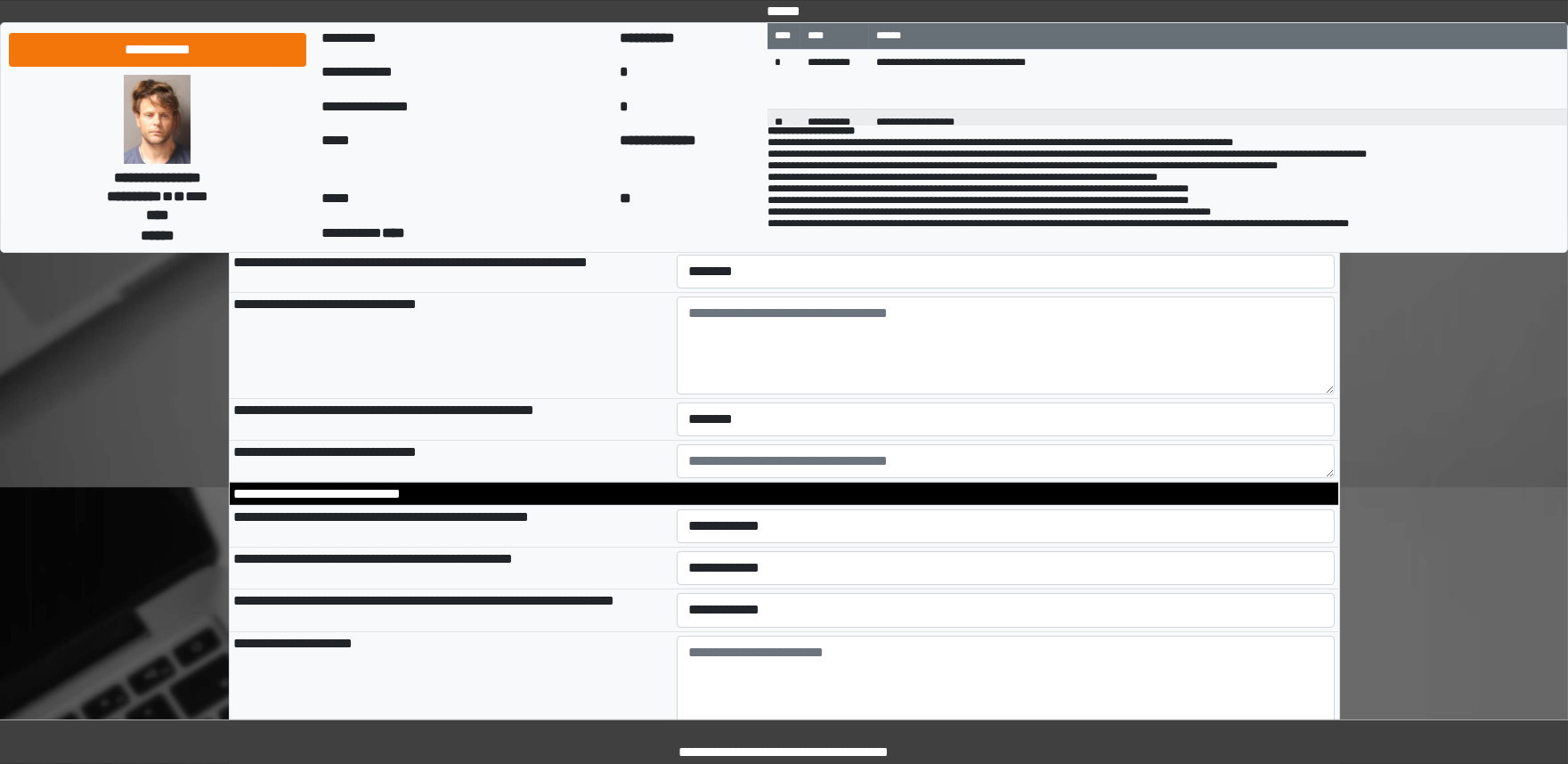 scroll, scrollTop: 494, scrollLeft: 0, axis: vertical 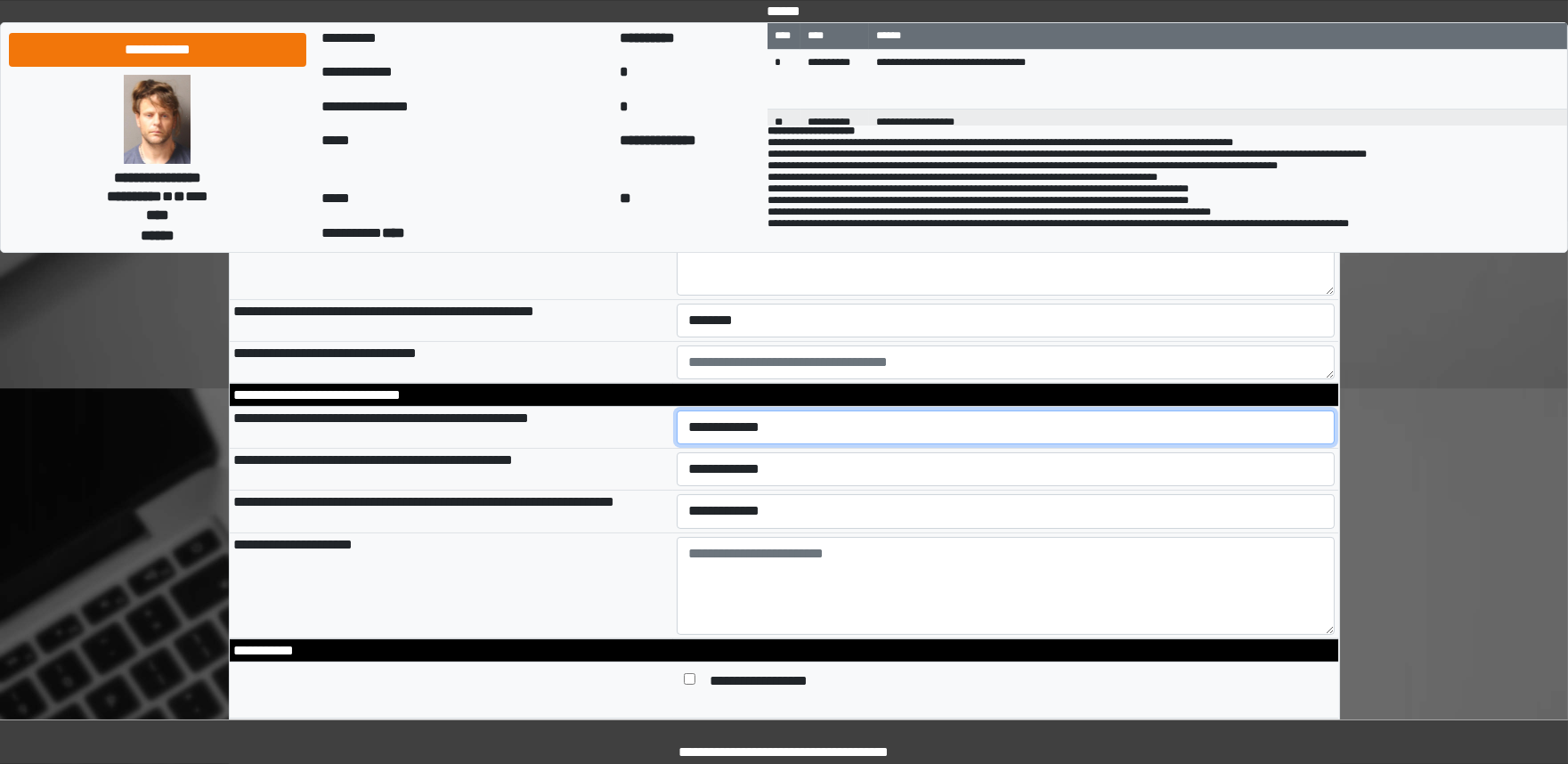 click on "**********" at bounding box center (1005, 427) 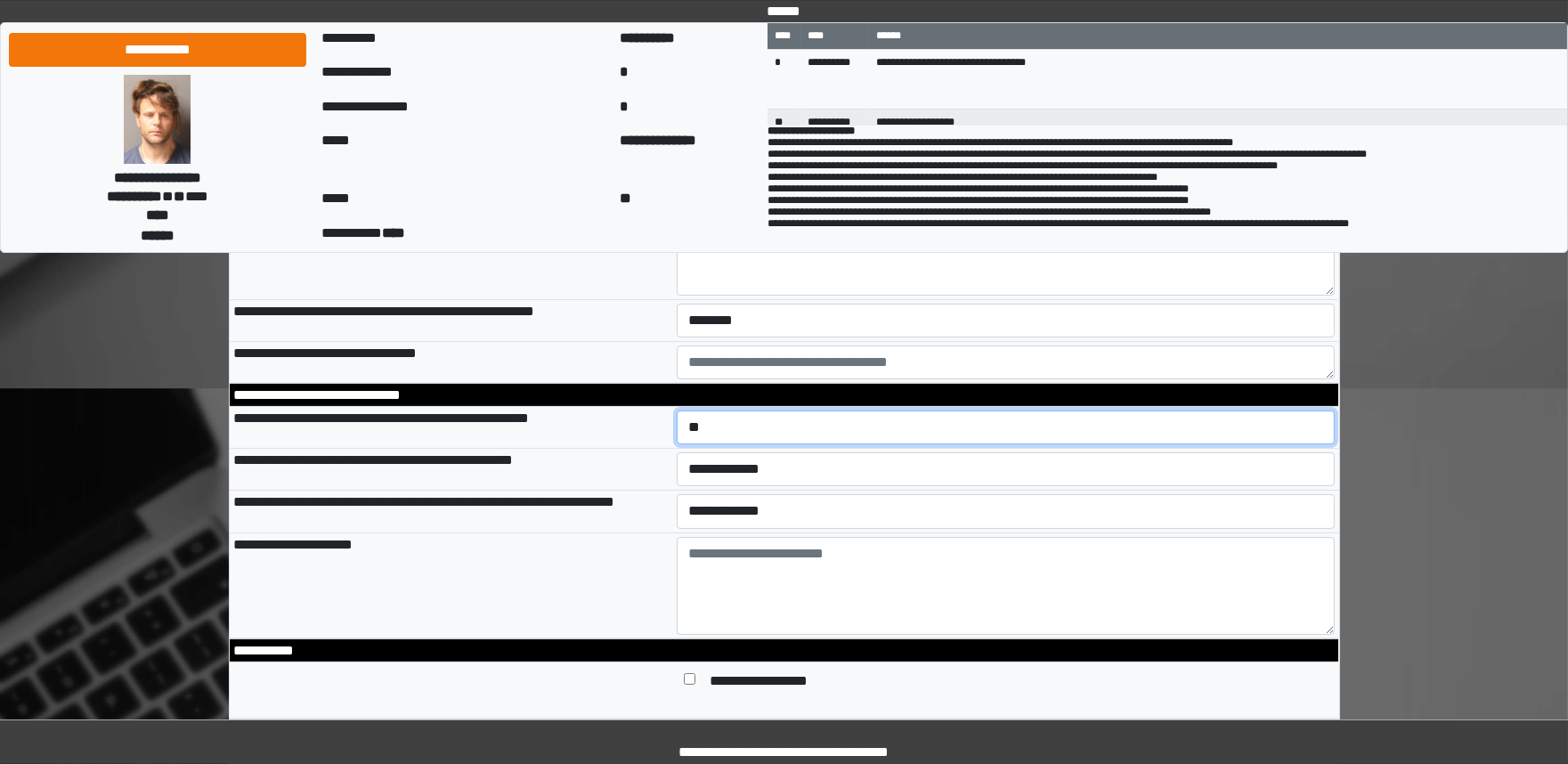 click on "**********" at bounding box center [1005, 427] 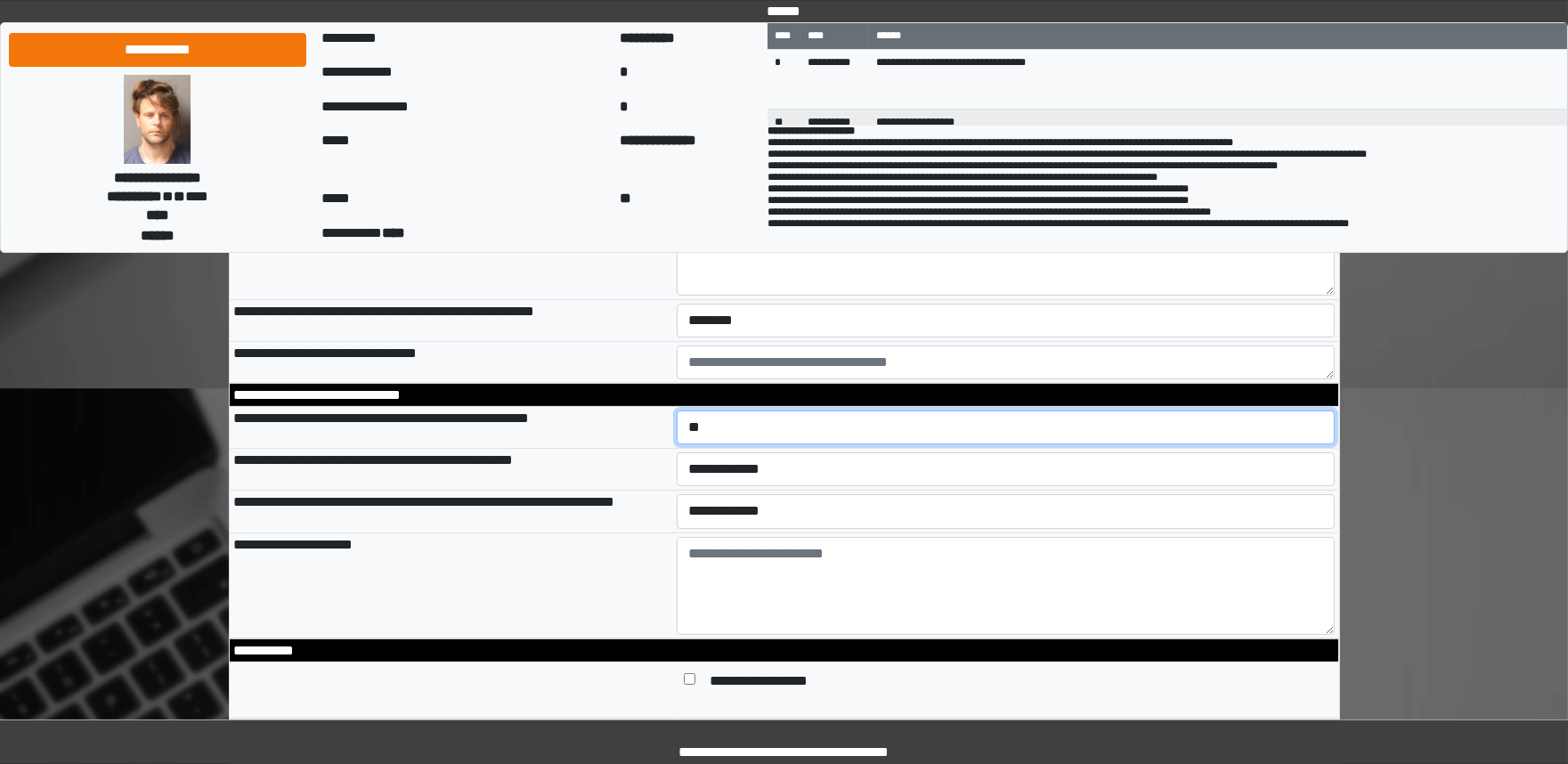 click on "**********" at bounding box center [1005, 427] 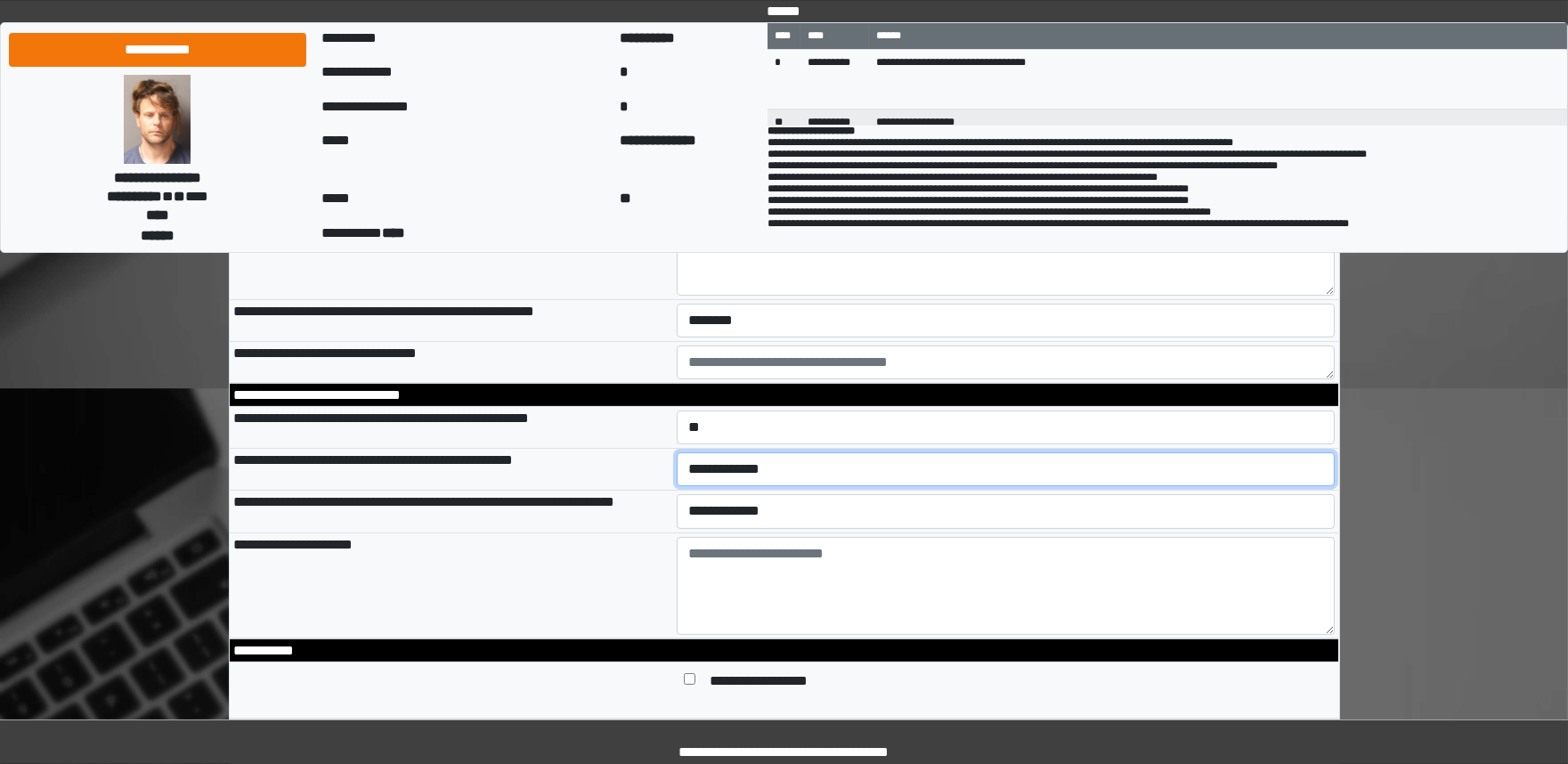 click on "**********" at bounding box center [1005, 469] 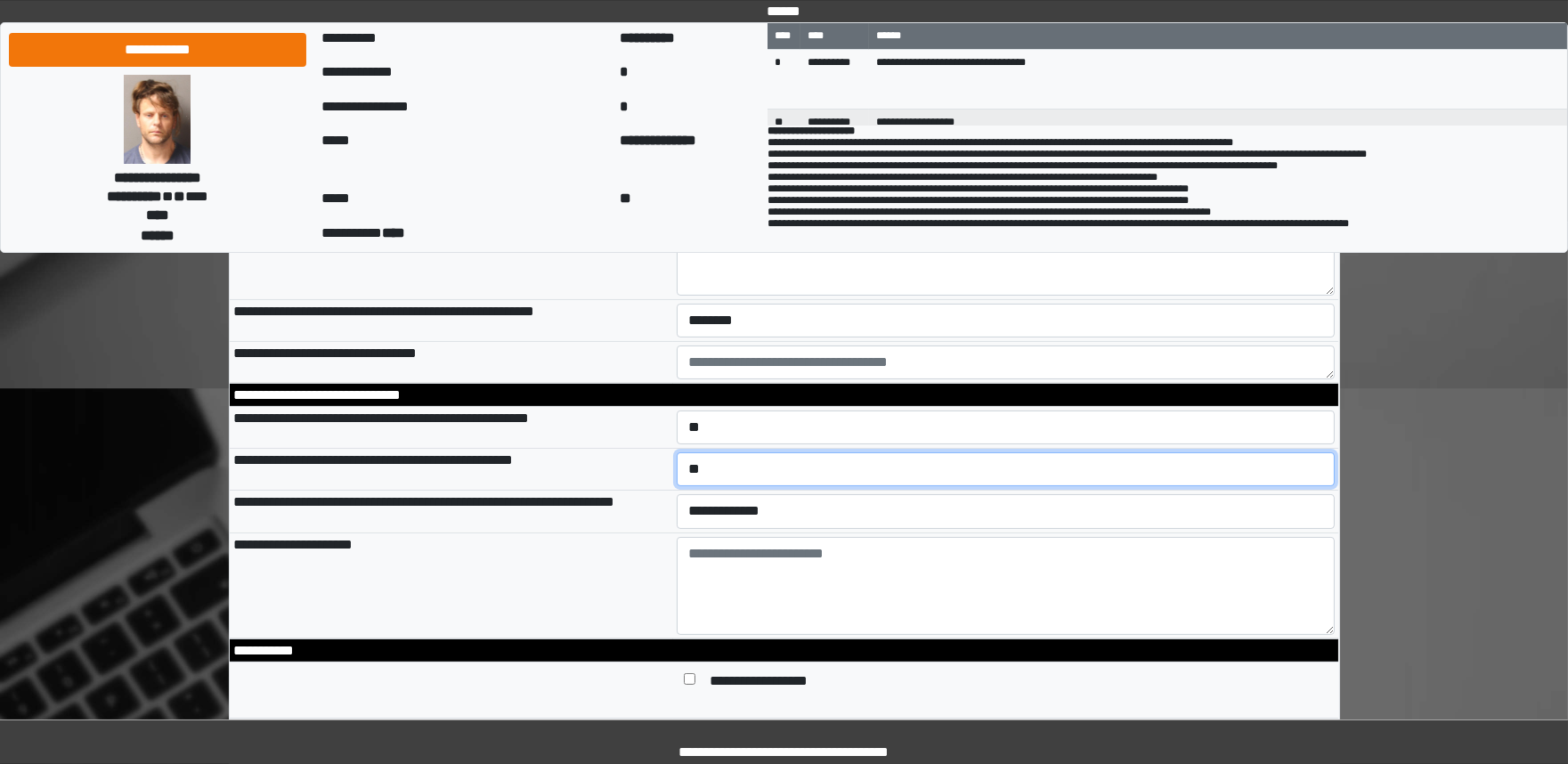 click on "**********" at bounding box center (1005, 469) 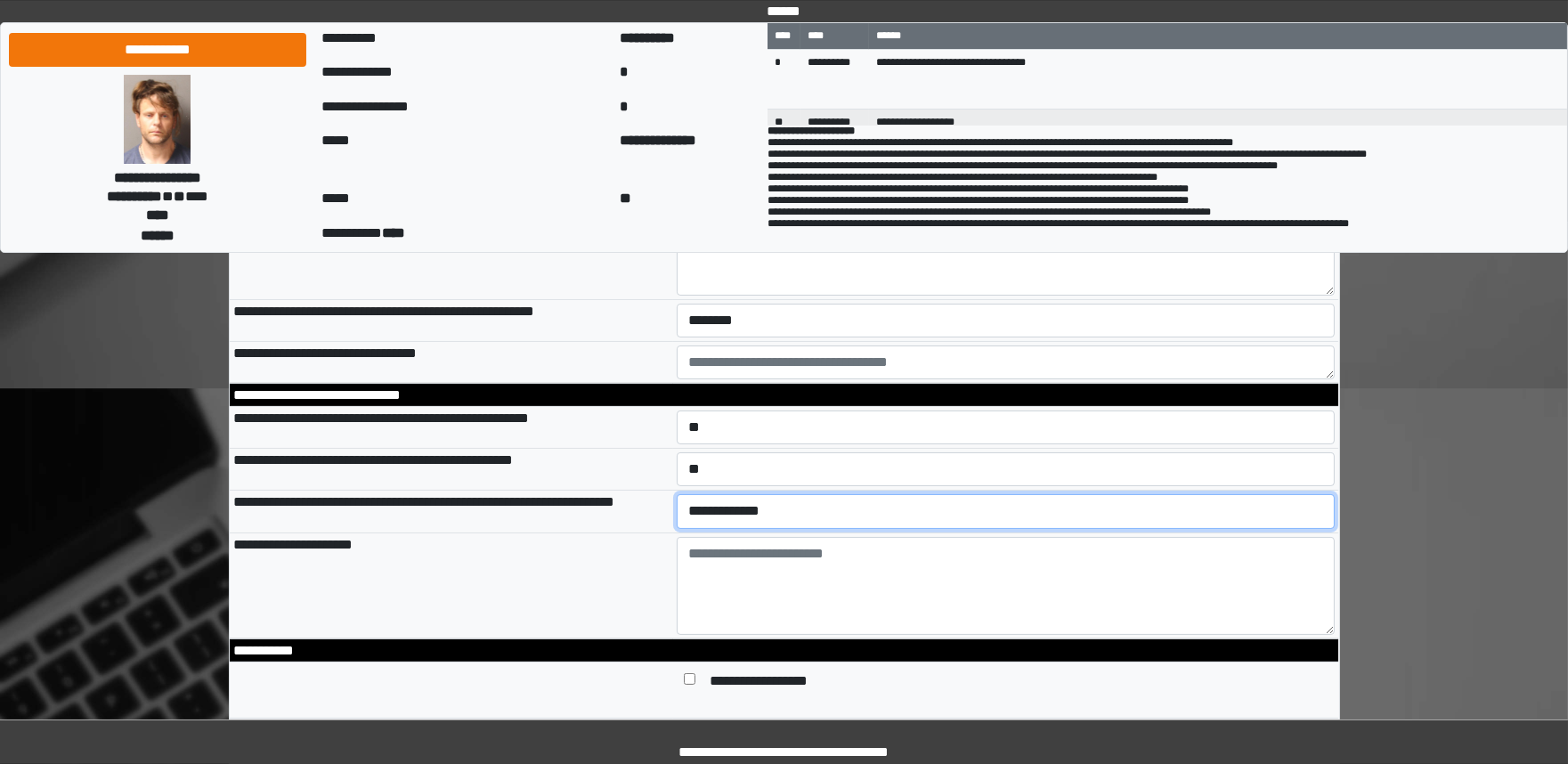 click on "**********" at bounding box center (1005, 511) 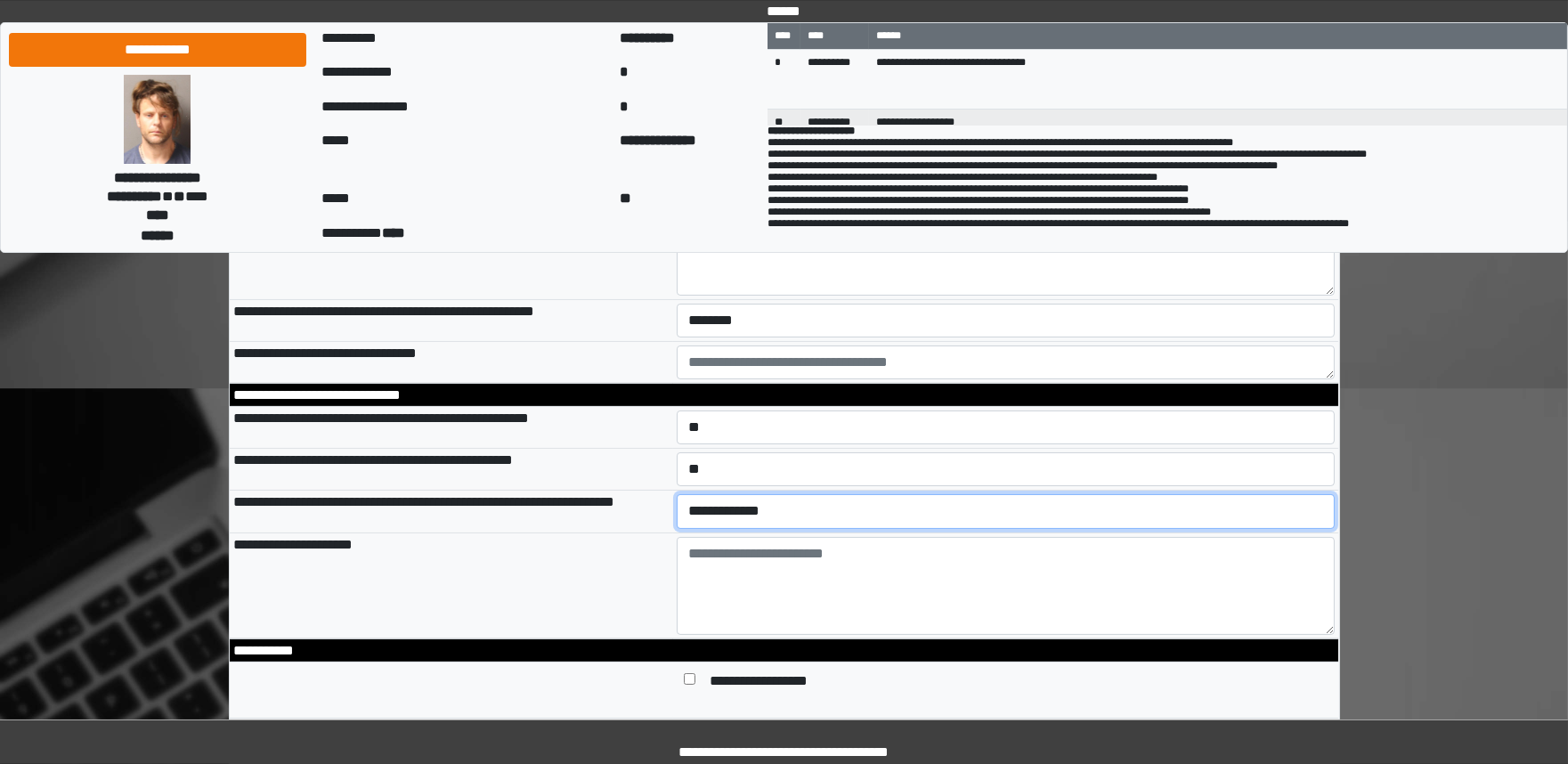 select on "*" 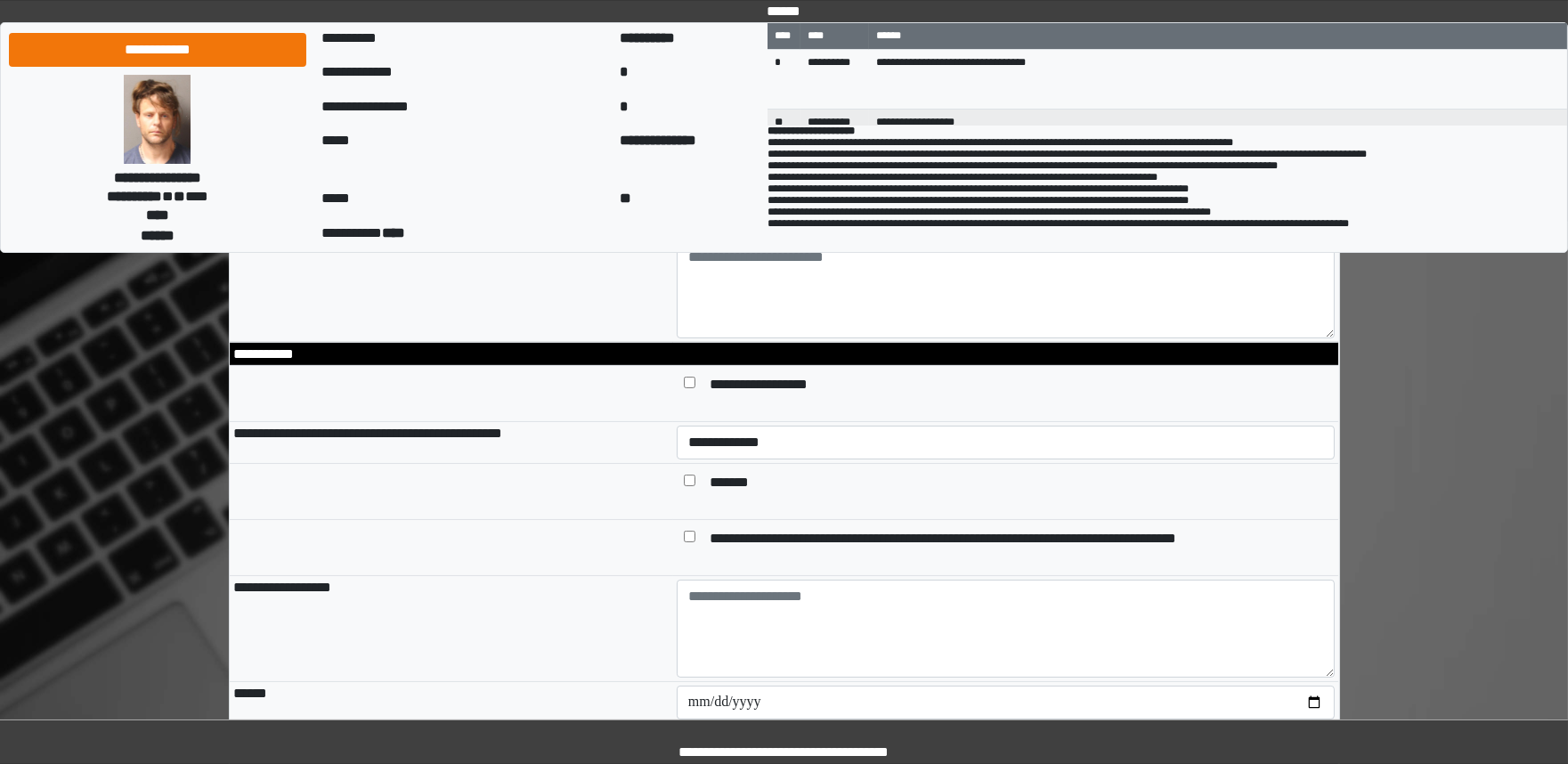 scroll, scrollTop: 890, scrollLeft: 0, axis: vertical 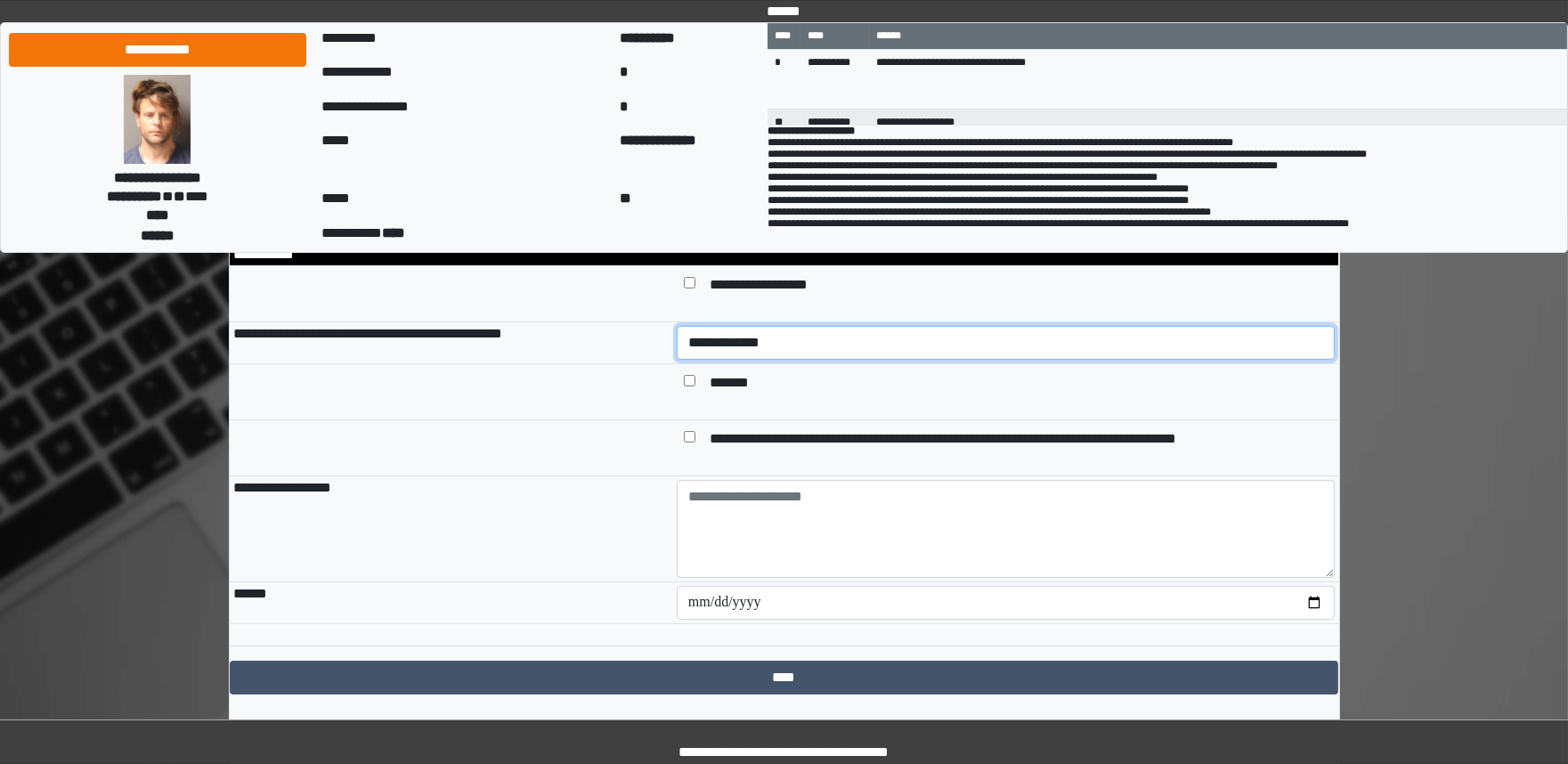 click on "**********" at bounding box center (1005, 343) 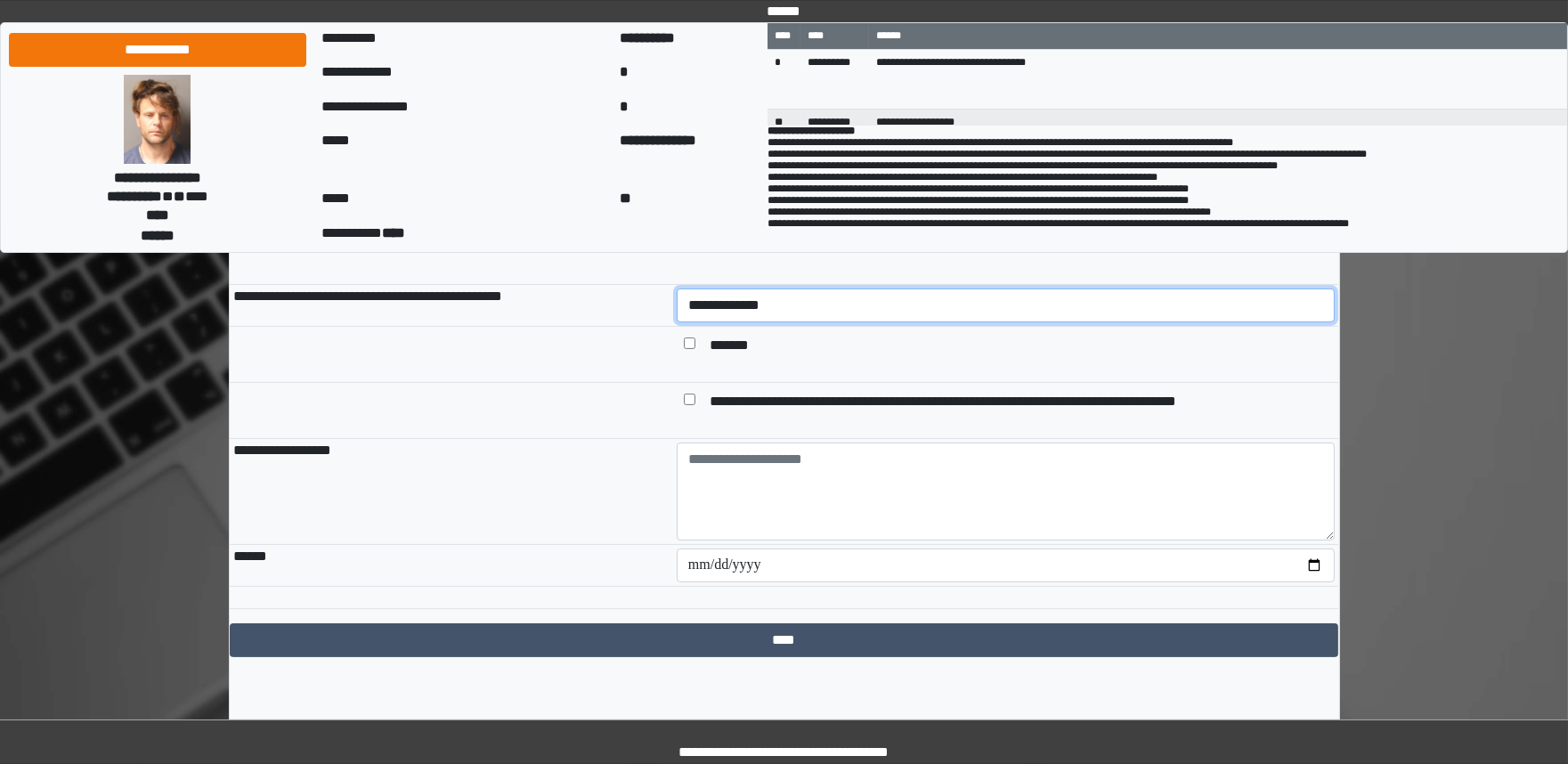 scroll, scrollTop: 958, scrollLeft: 0, axis: vertical 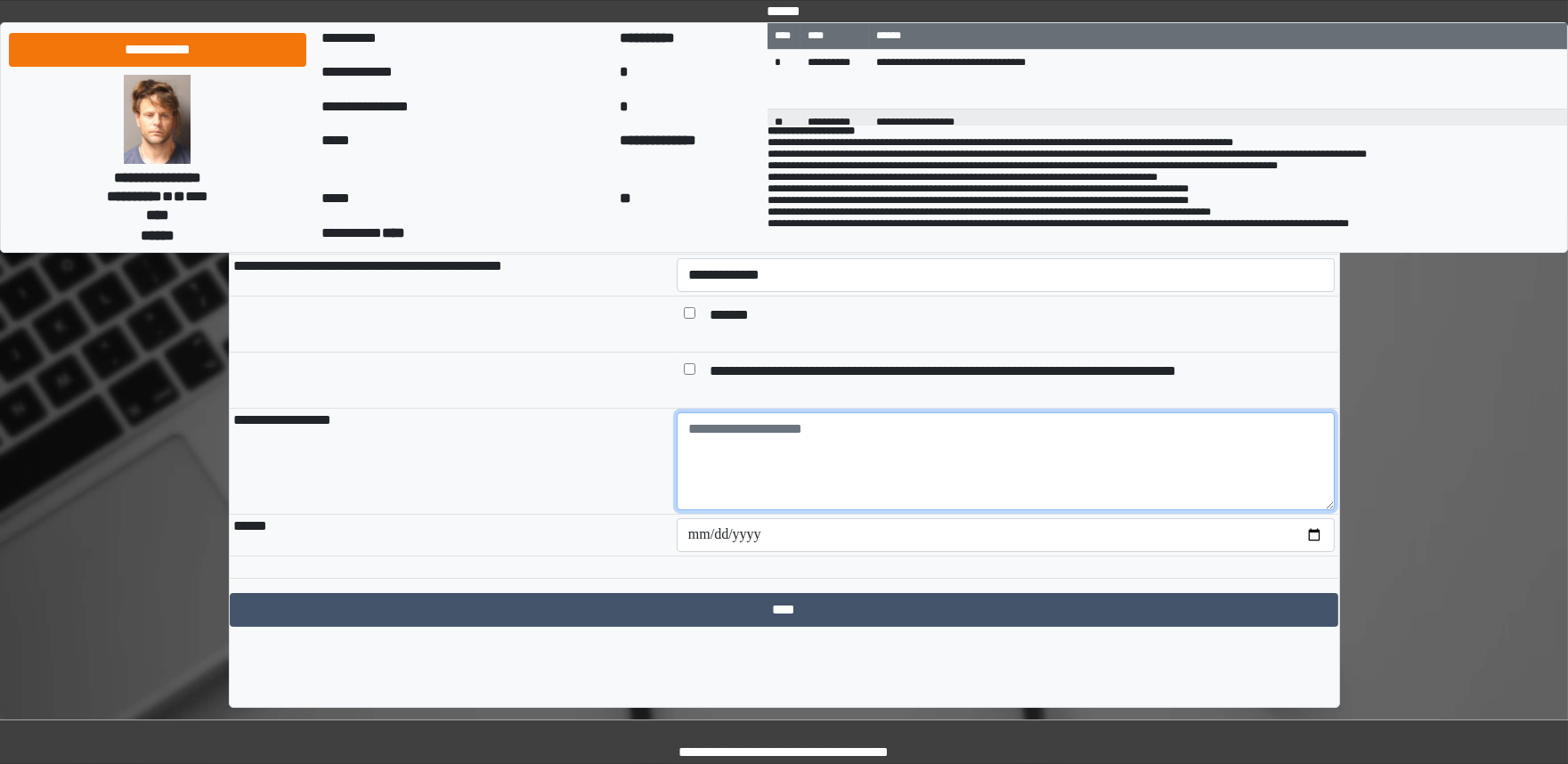 click at bounding box center [1005, 461] 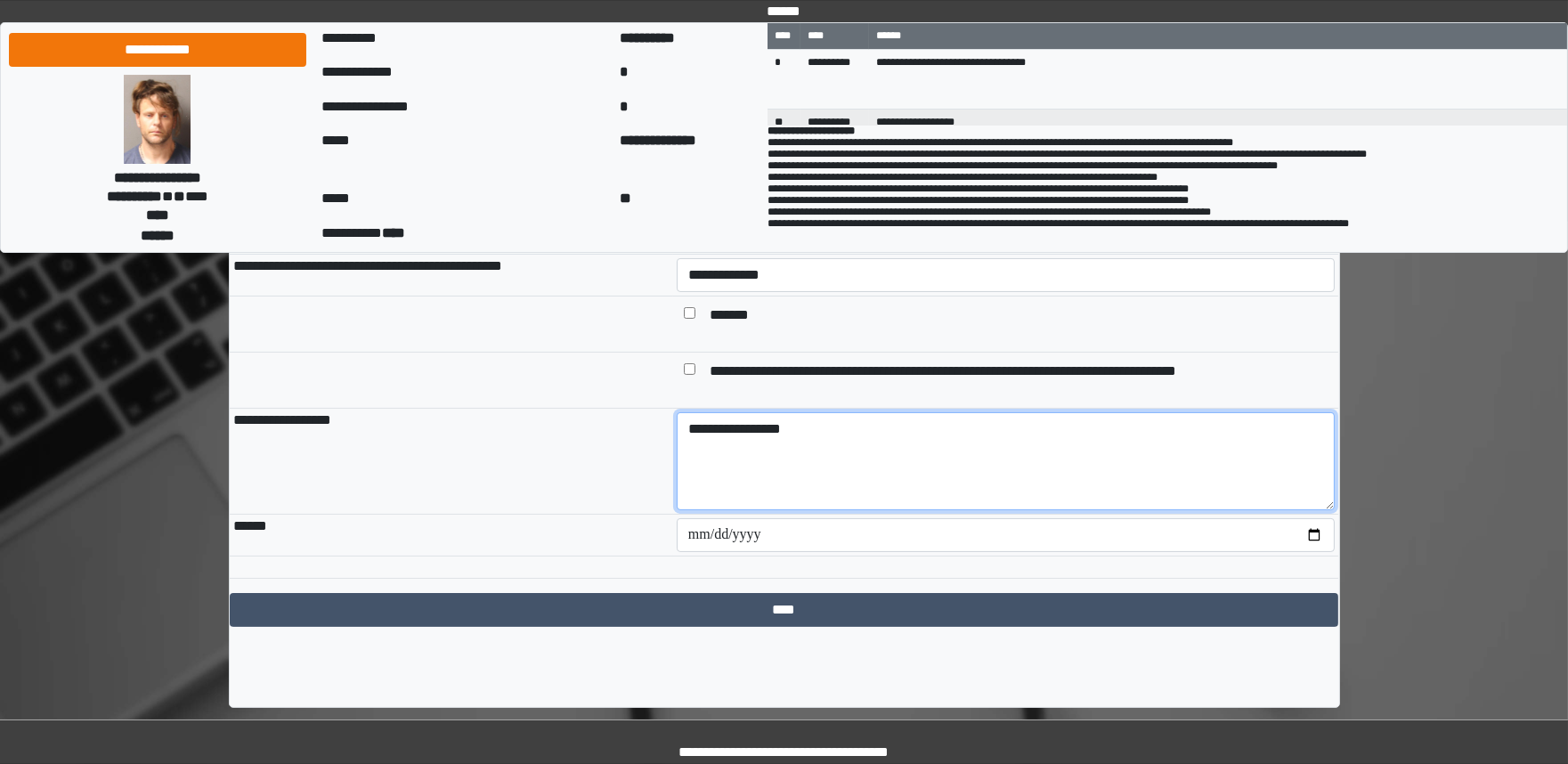 type on "**********" 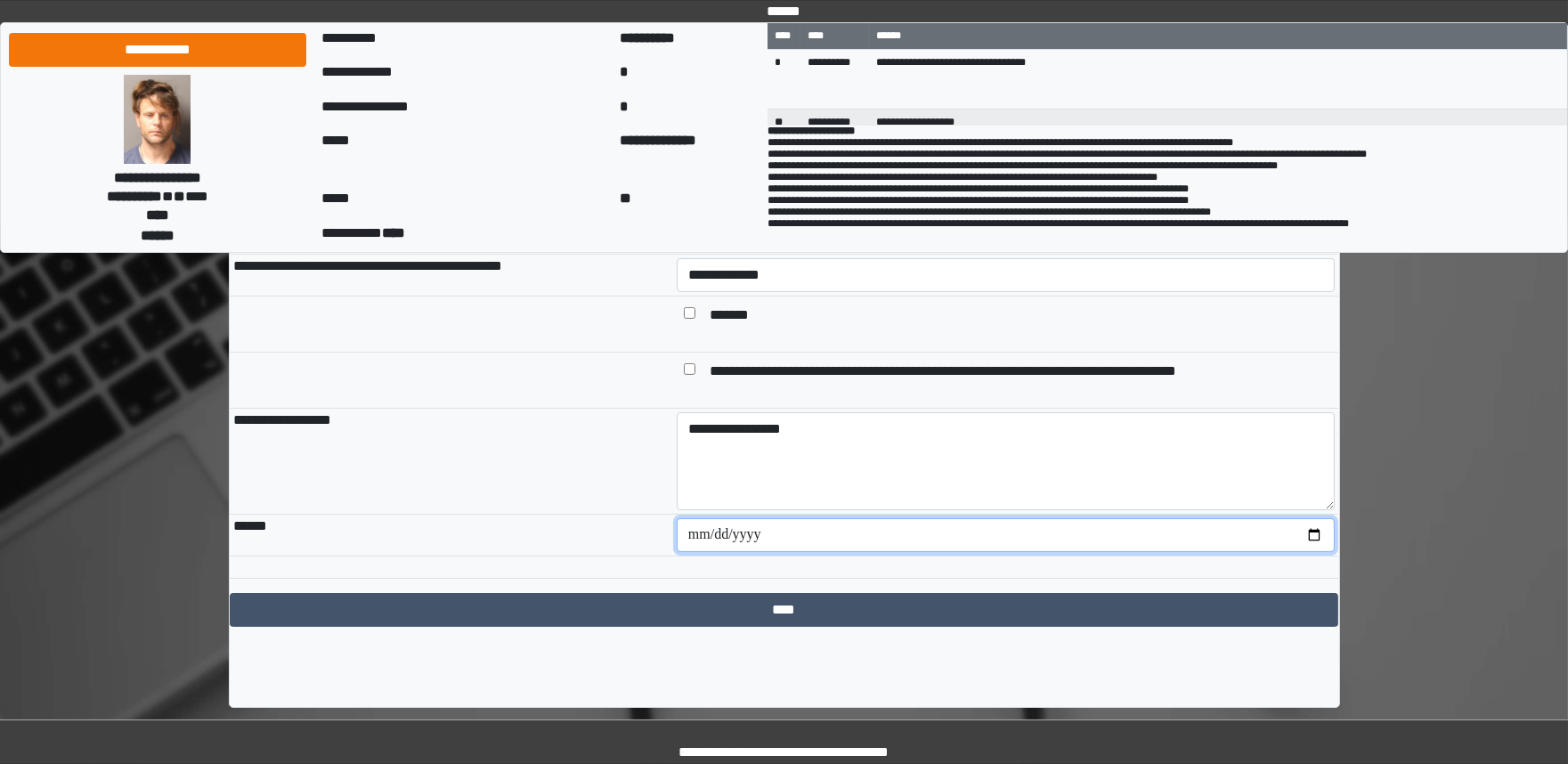 click at bounding box center (1005, 535) 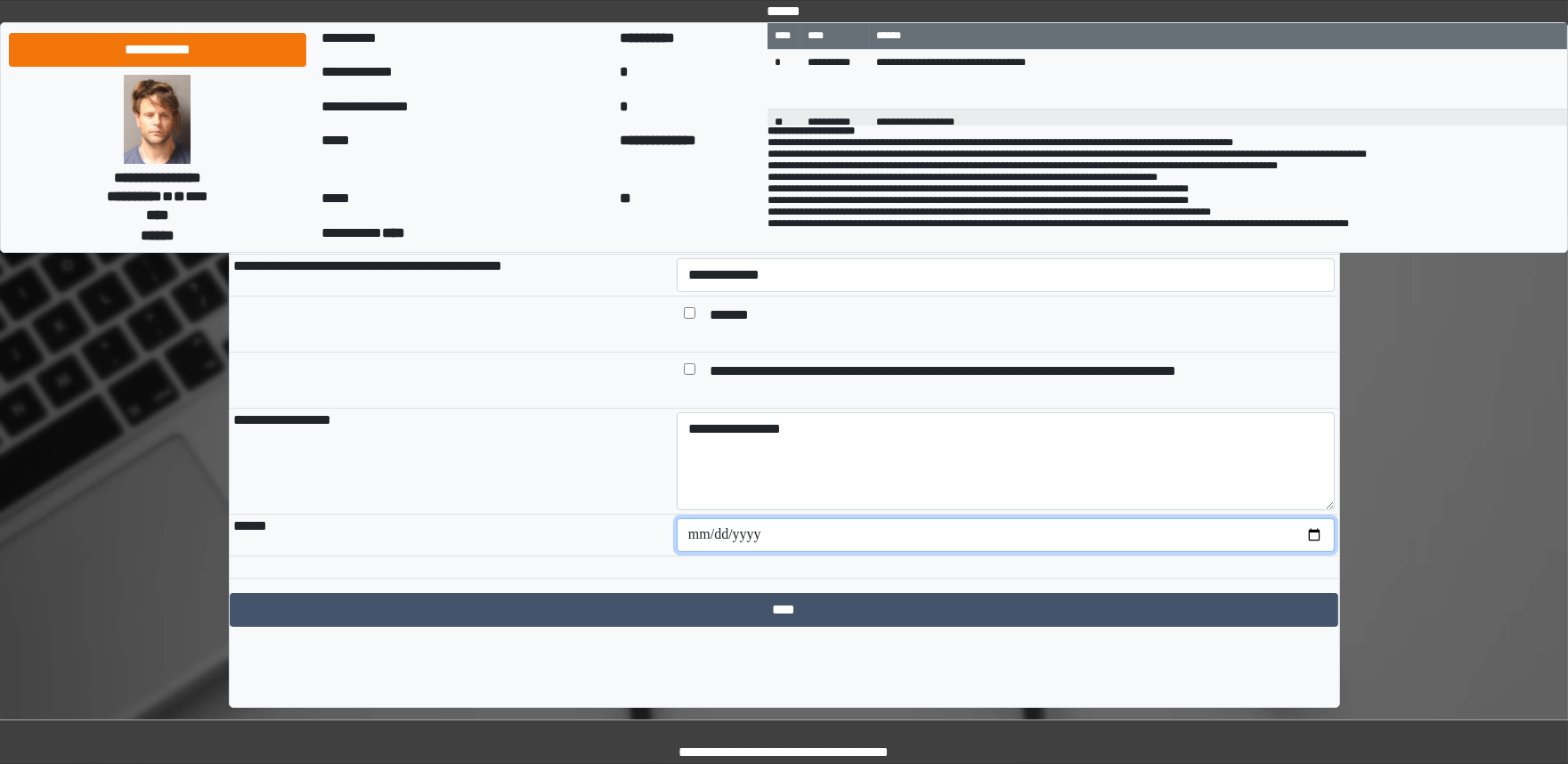 type on "**********" 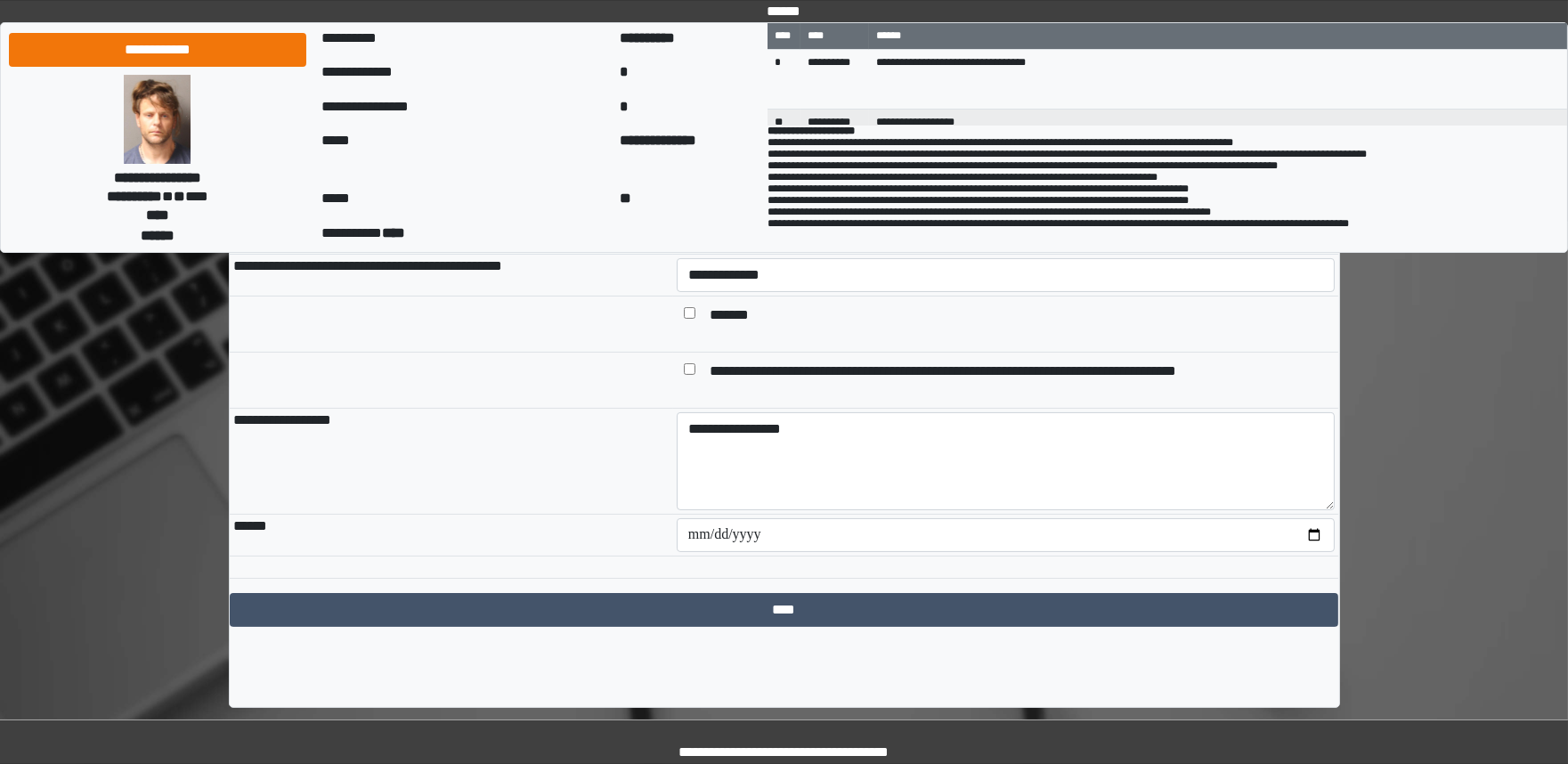 click on "**********" at bounding box center [451, 461] 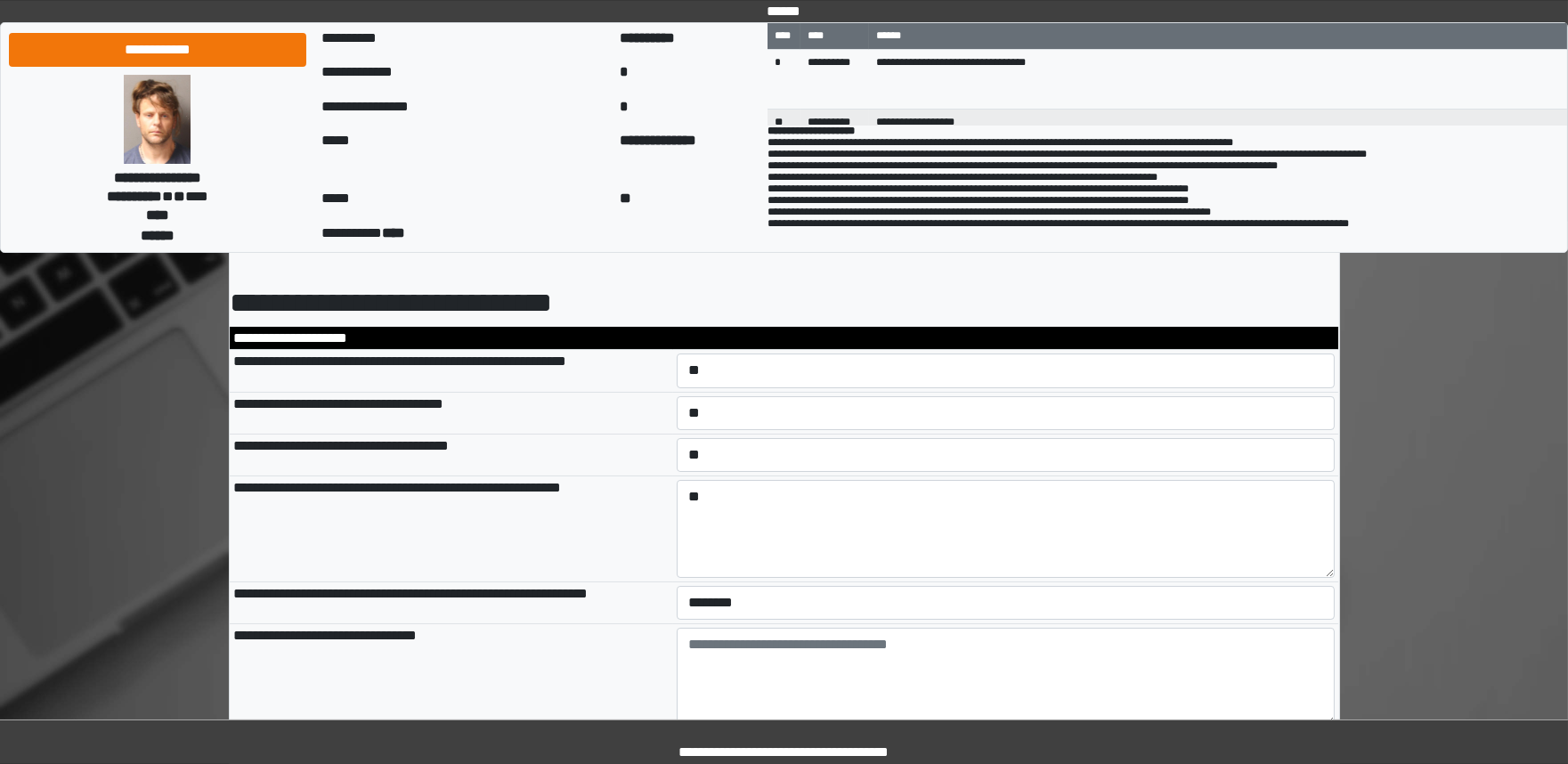 scroll, scrollTop: 99, scrollLeft: 0, axis: vertical 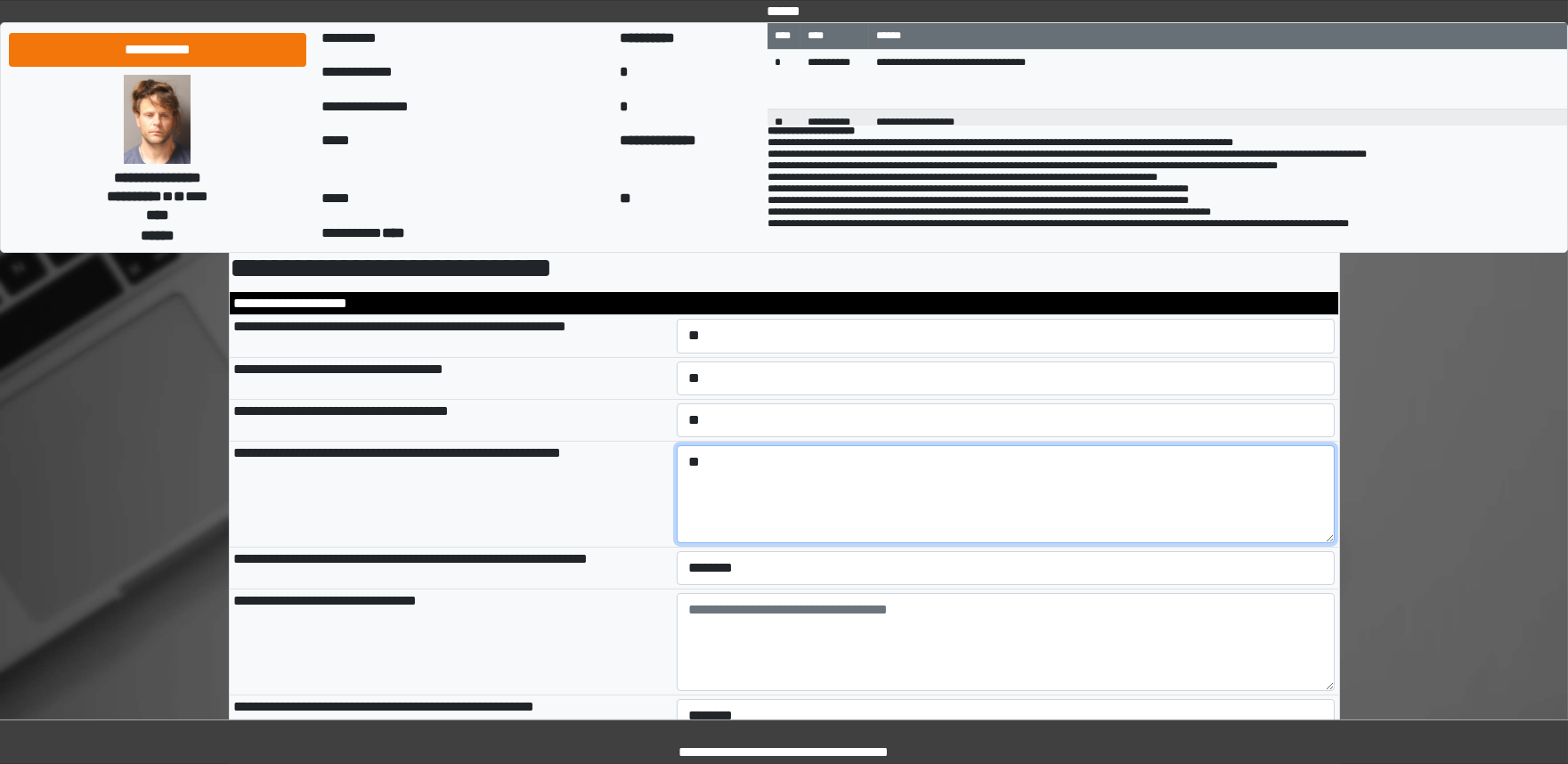 click on "**" at bounding box center (1005, 494) 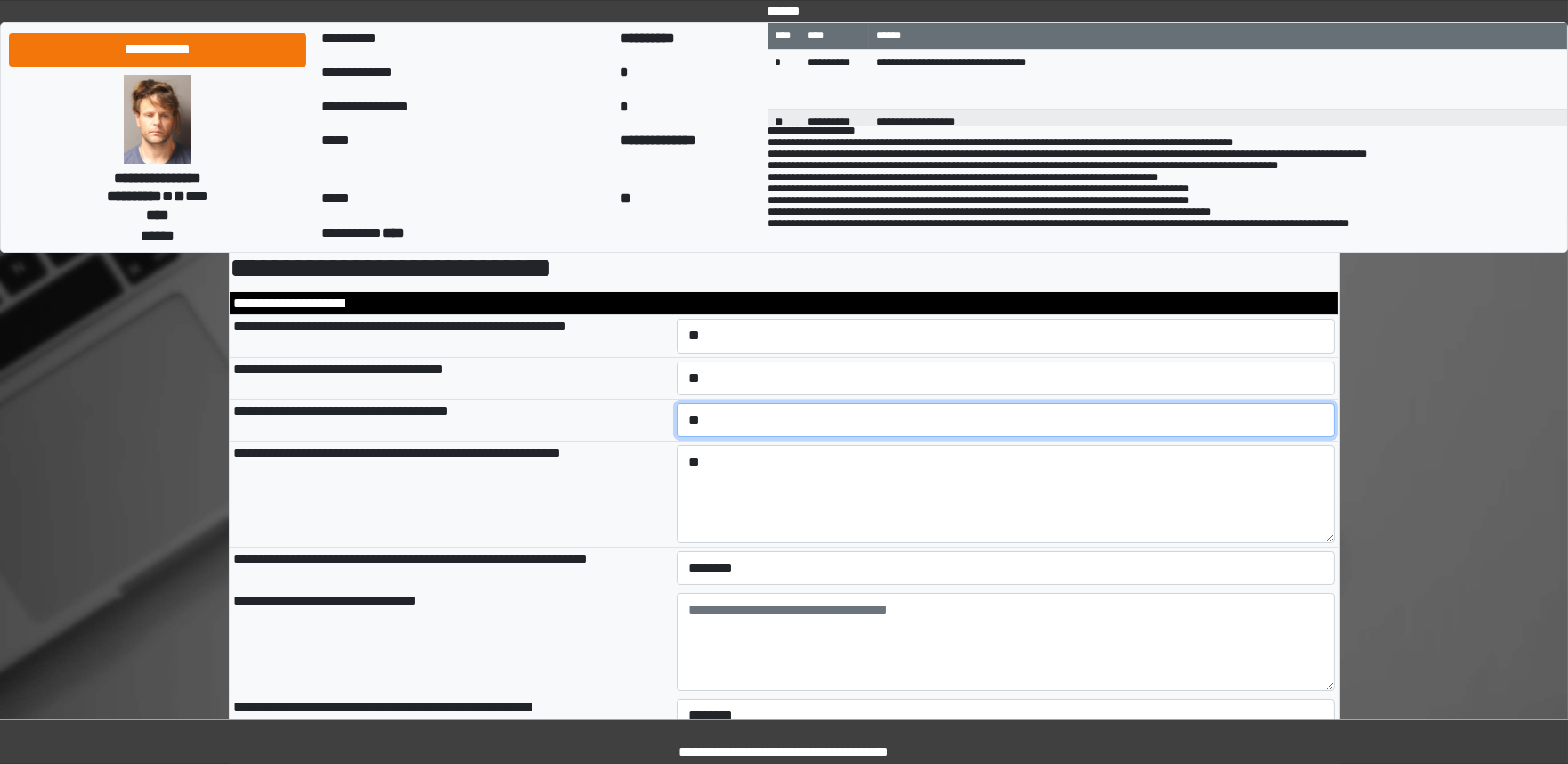 click on "**********" at bounding box center [1005, 420] 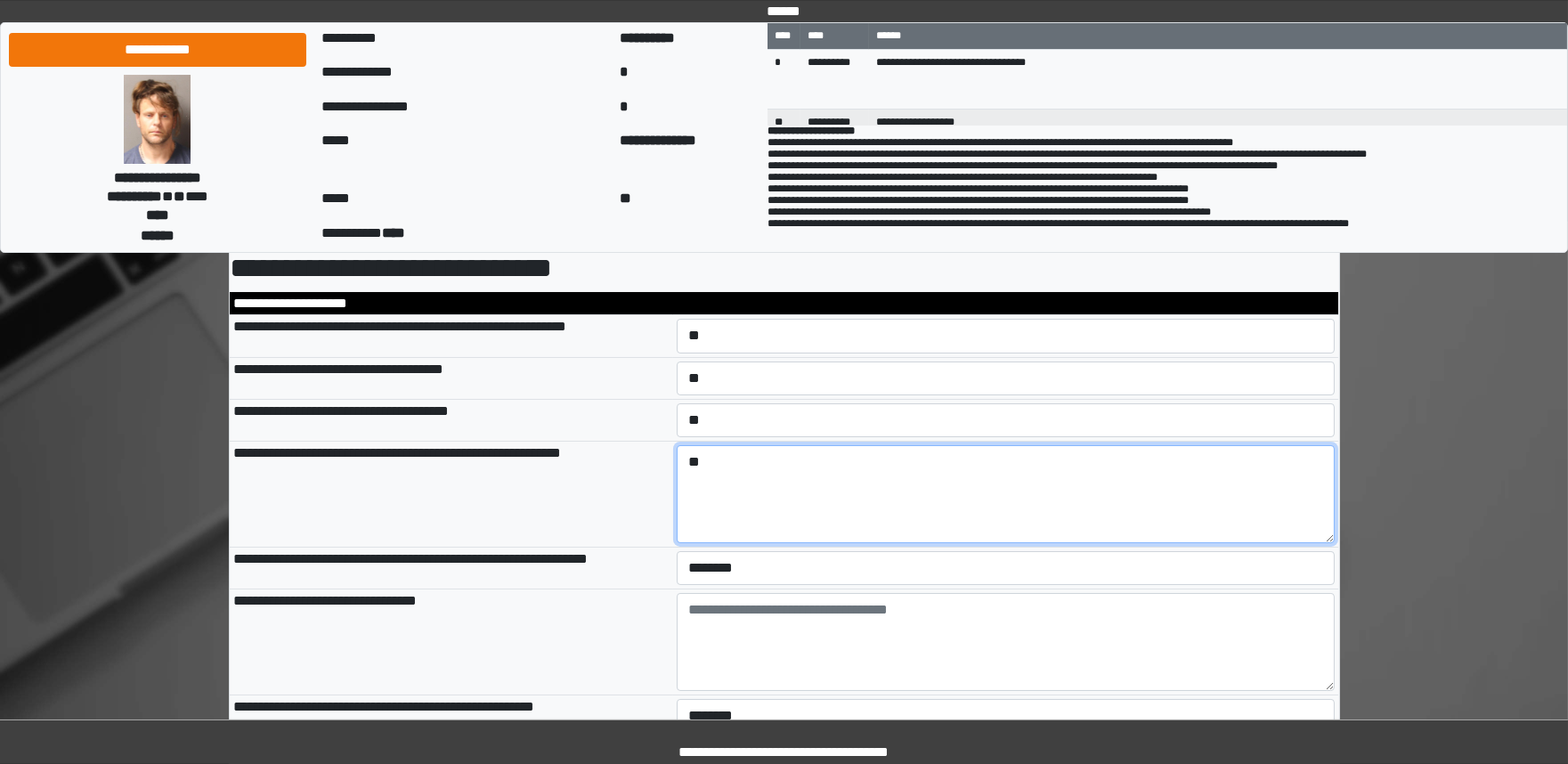 click on "**" at bounding box center (1005, 494) 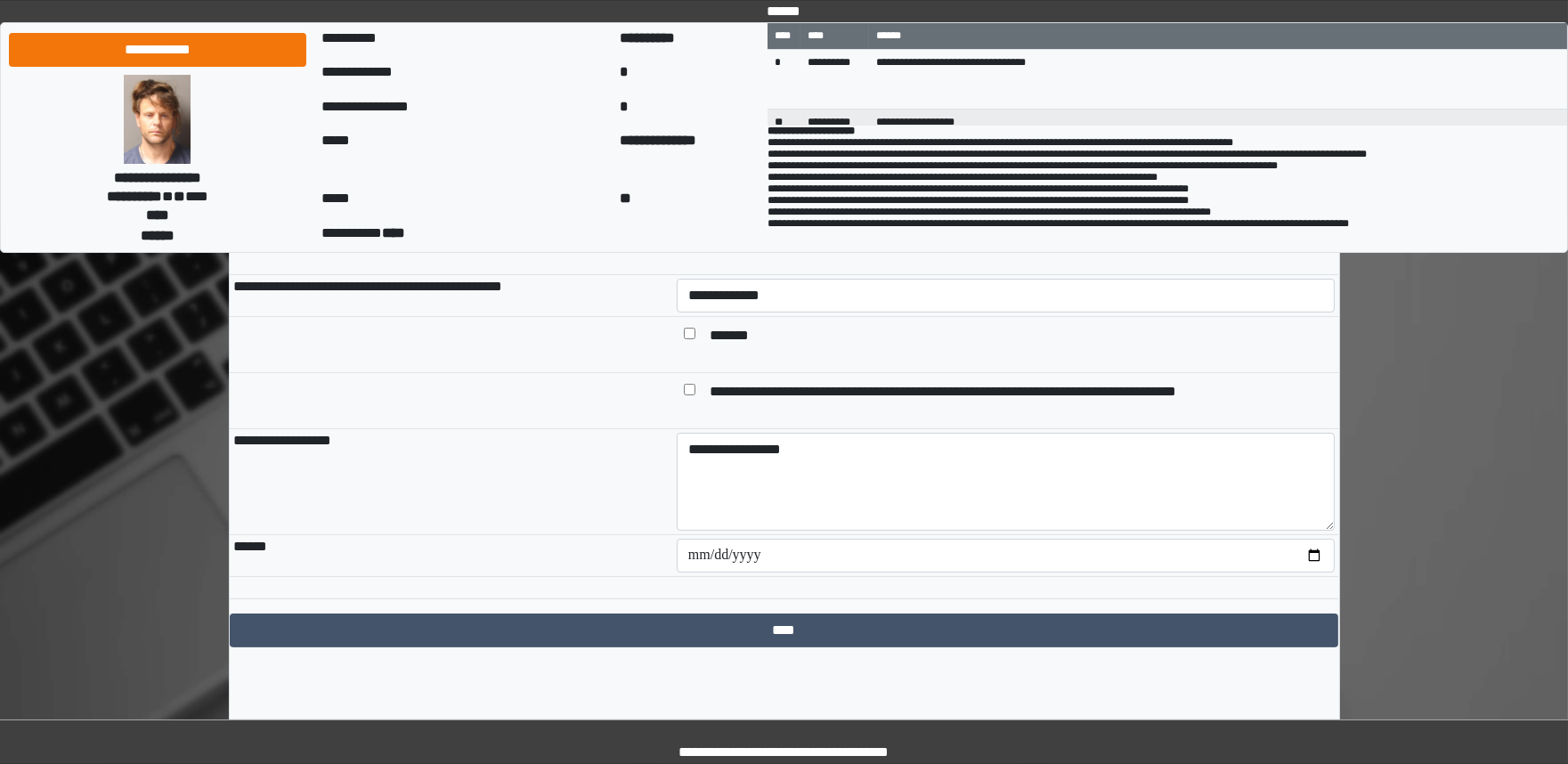 scroll, scrollTop: 958, scrollLeft: 0, axis: vertical 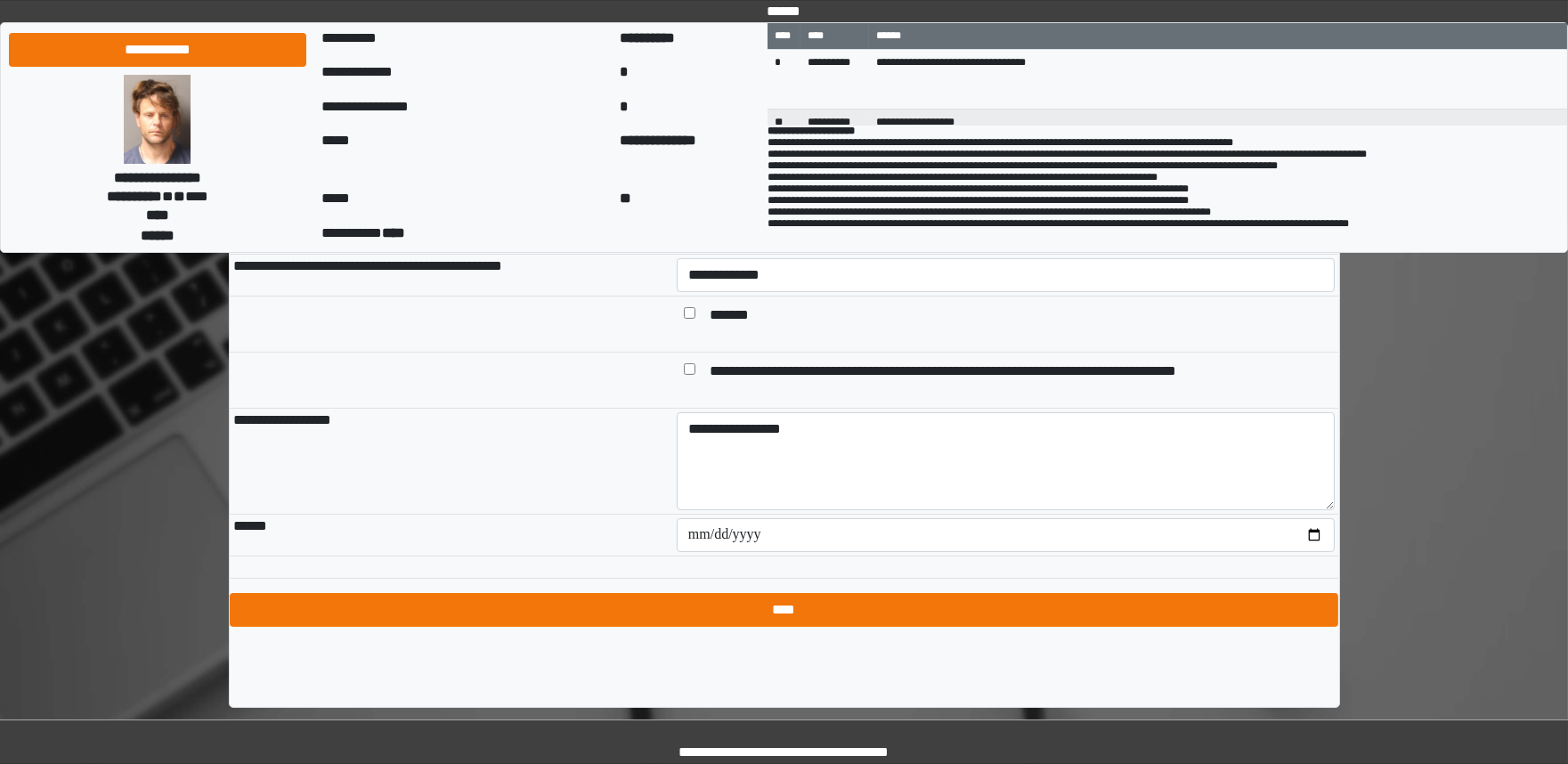 type on "********" 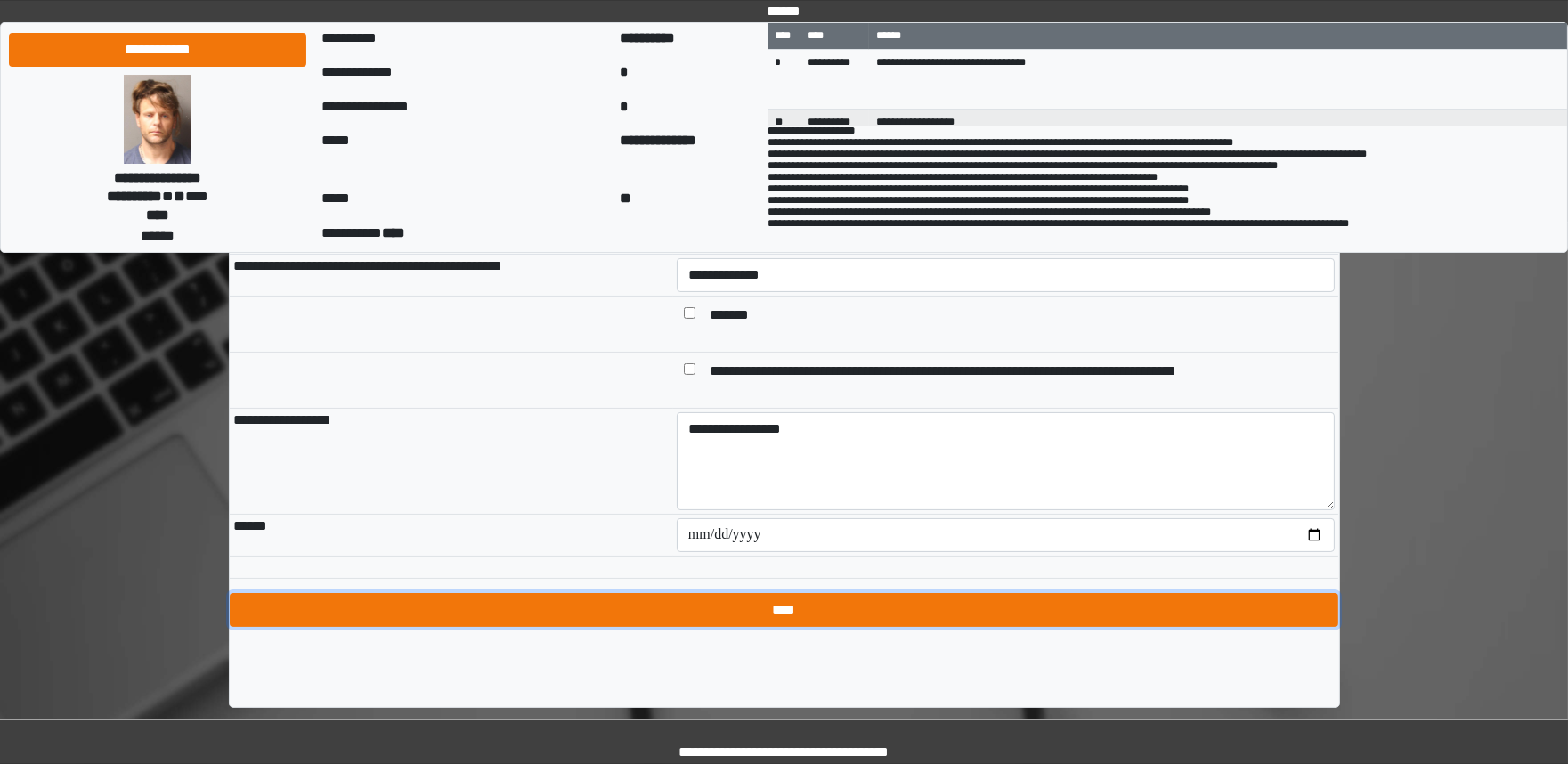 click on "****" at bounding box center [784, 610] 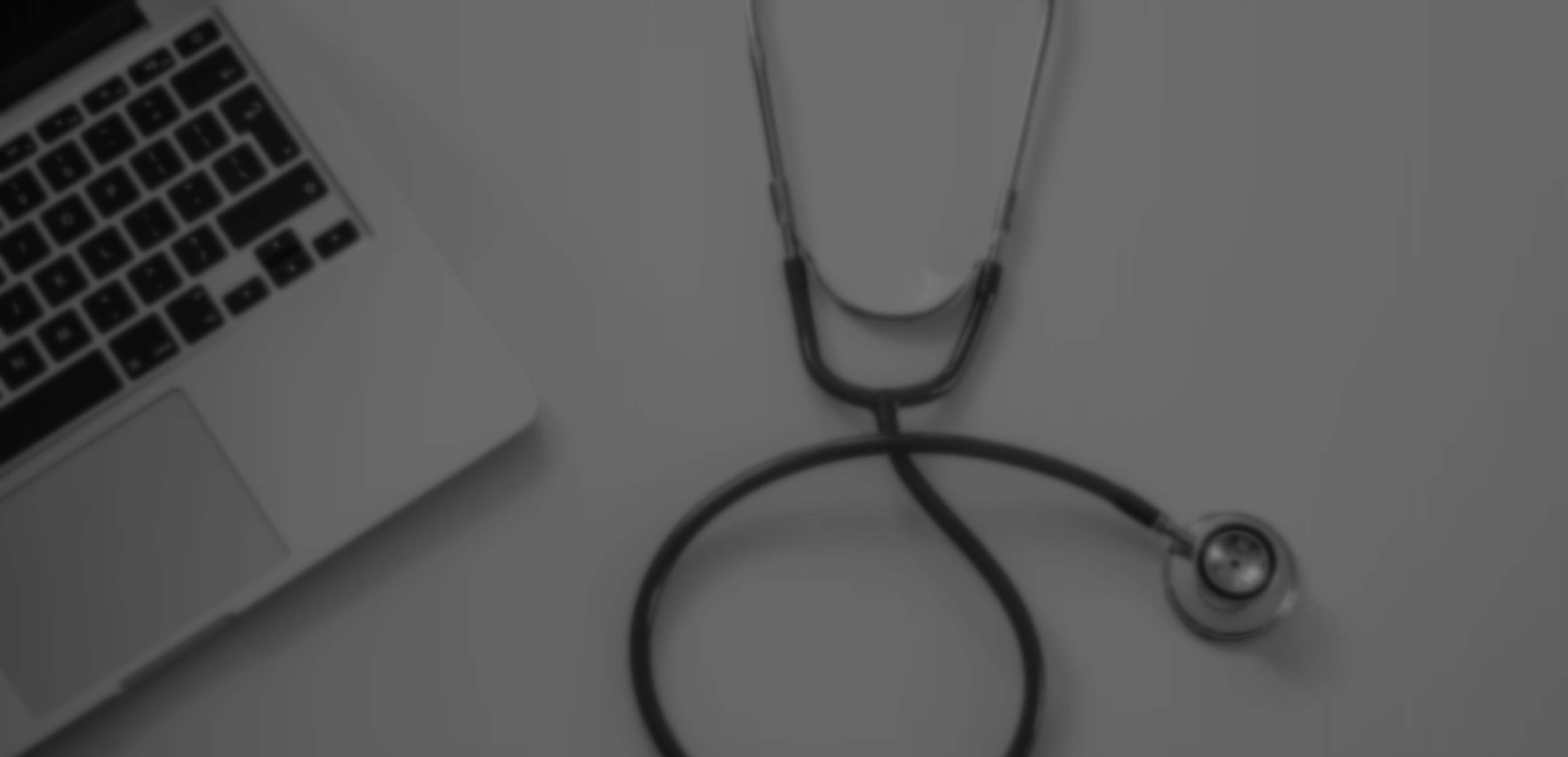 scroll, scrollTop: 0, scrollLeft: 0, axis: both 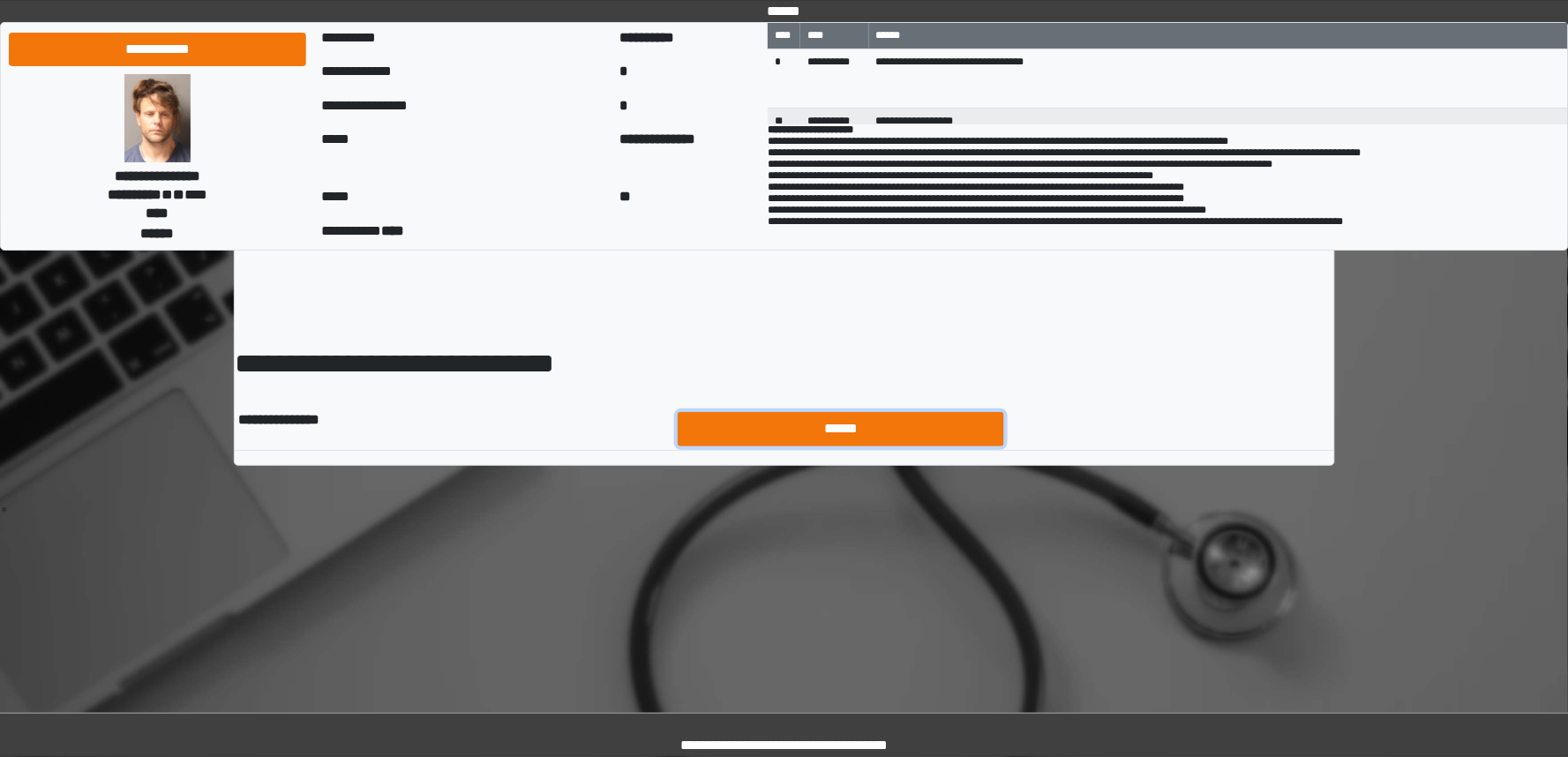 click on "******" at bounding box center [841, 429] 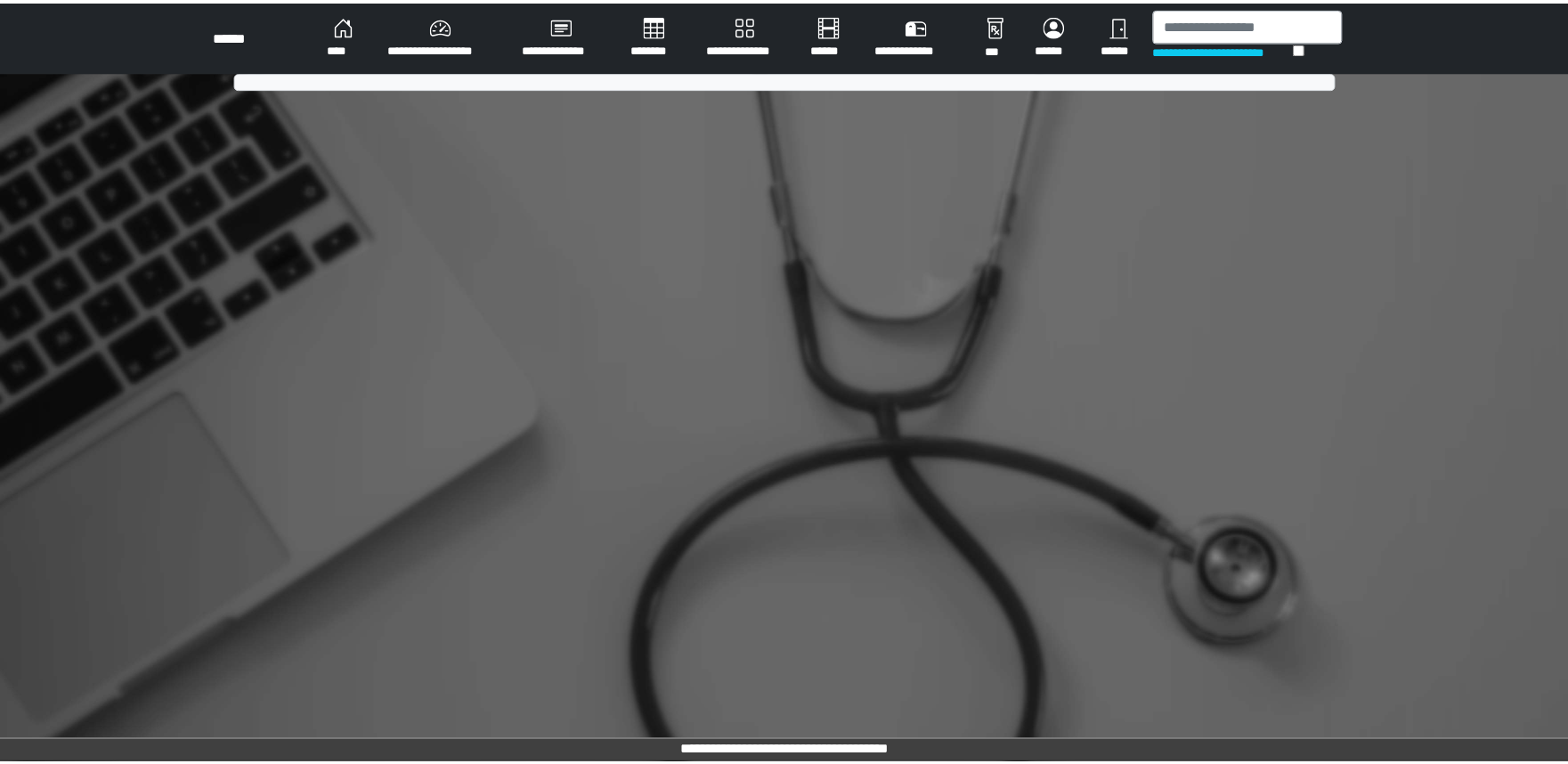 scroll, scrollTop: 0, scrollLeft: 0, axis: both 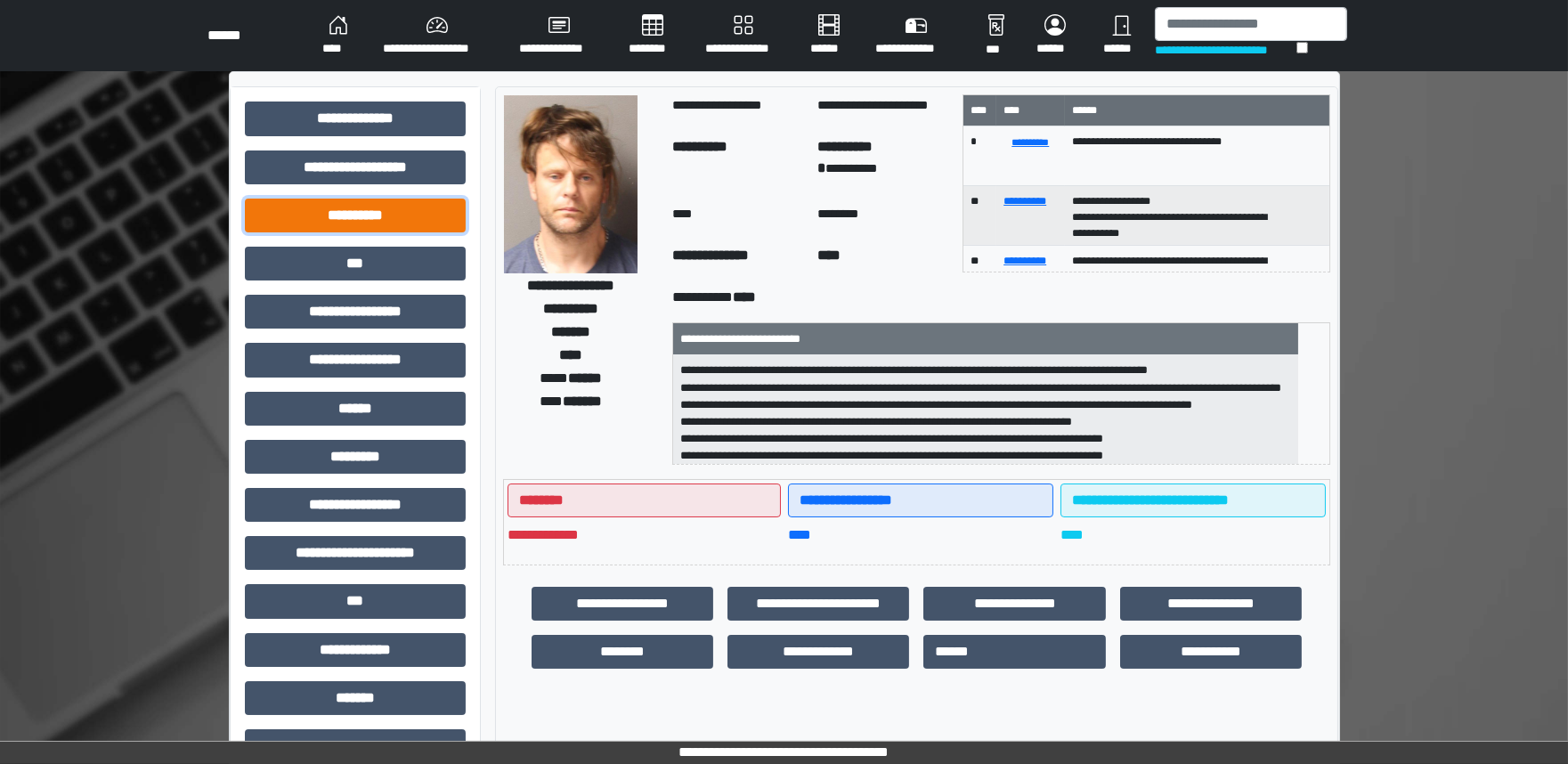 click on "**********" at bounding box center [355, 215] 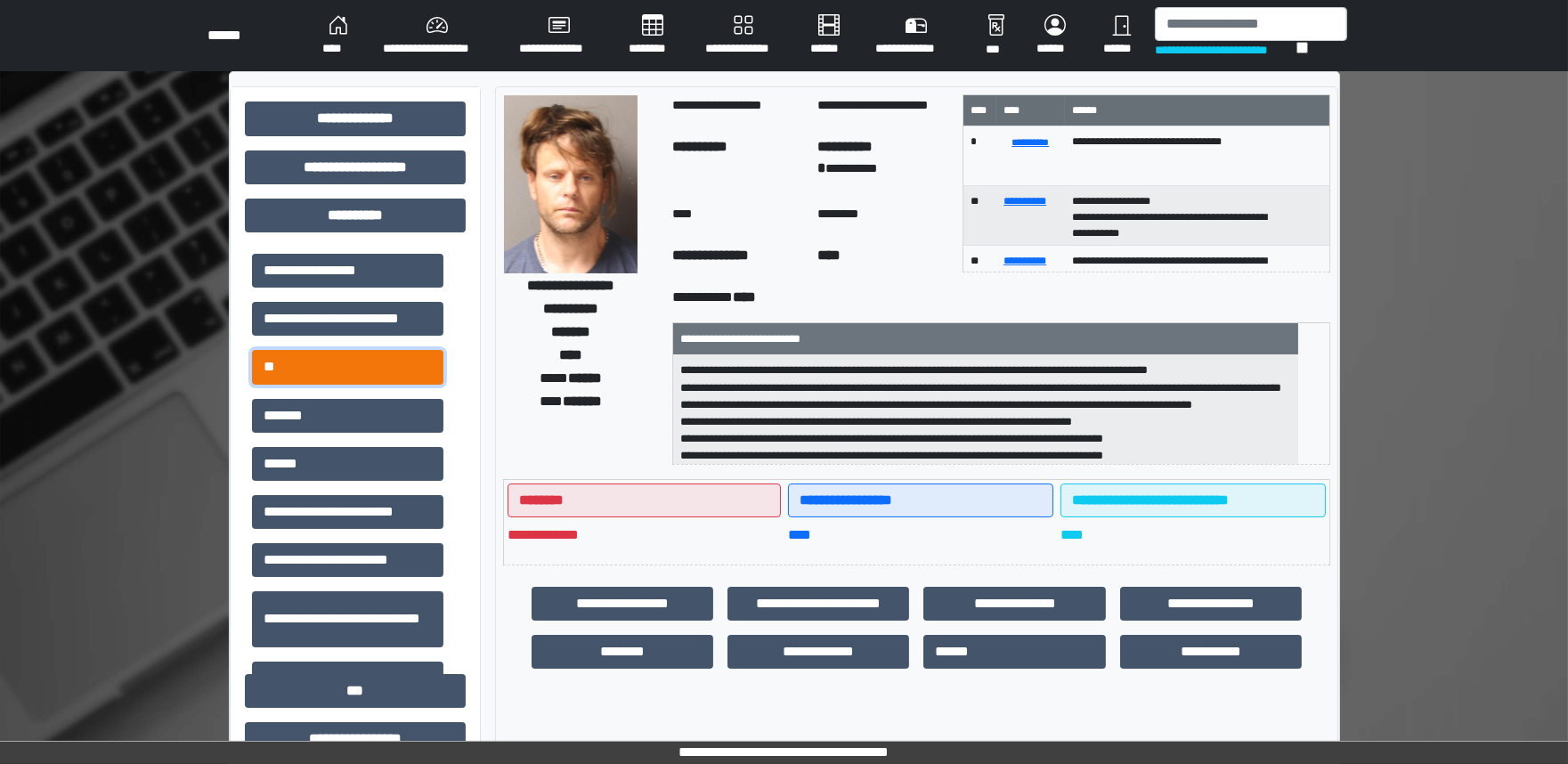 click on "**" at bounding box center [347, 367] 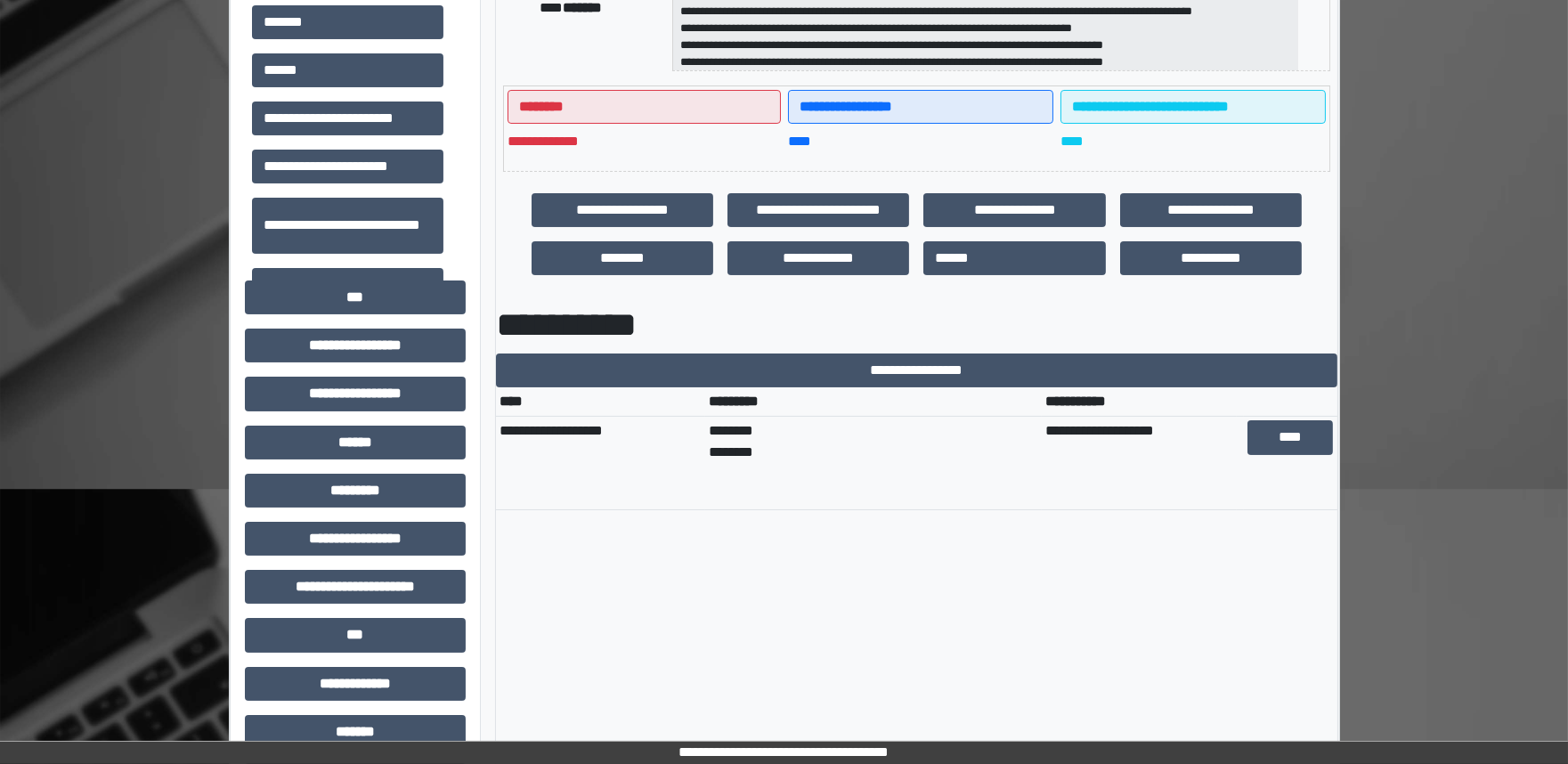 scroll, scrollTop: 395, scrollLeft: 0, axis: vertical 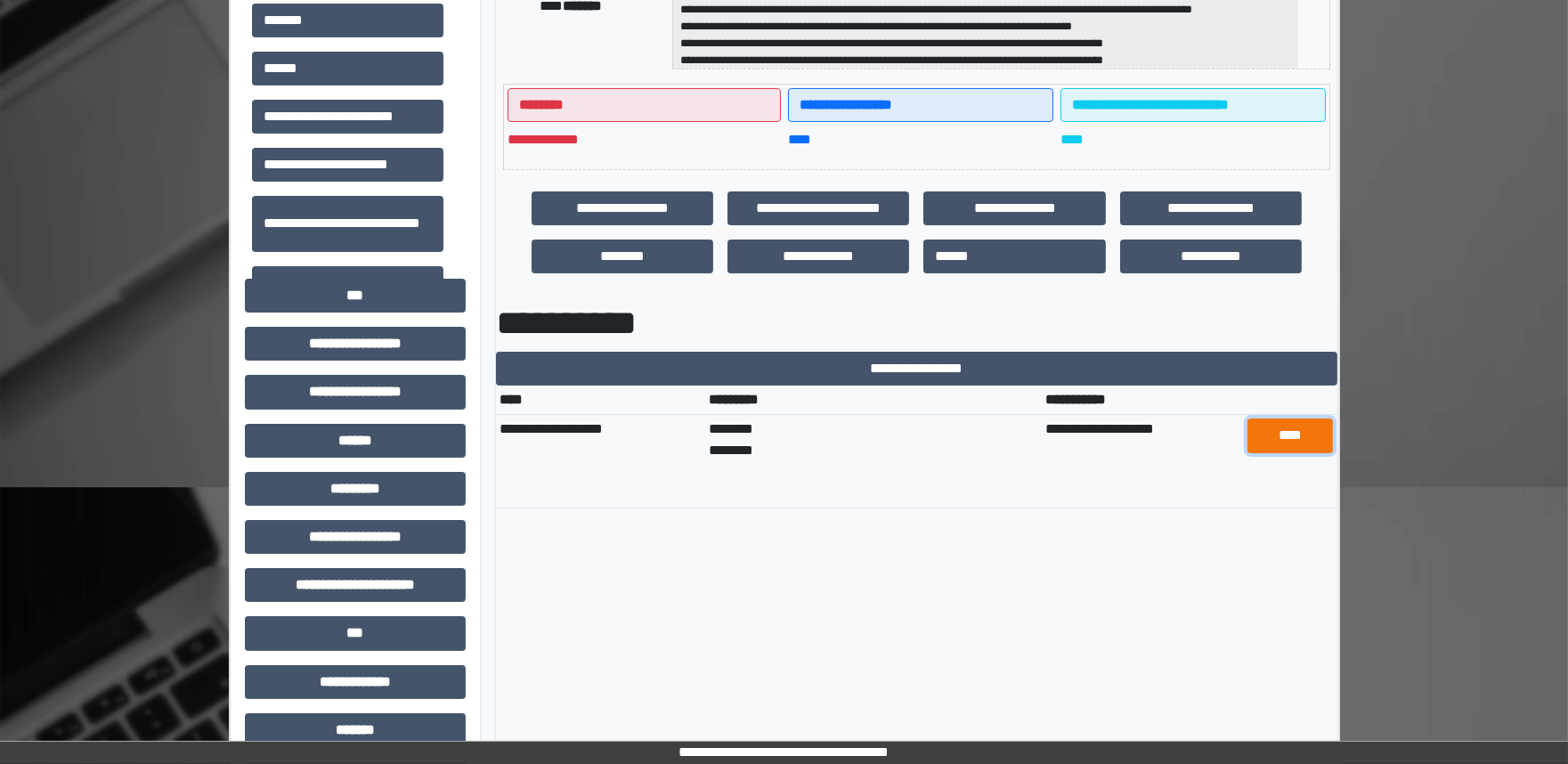 click on "****" at bounding box center [1290, 435] 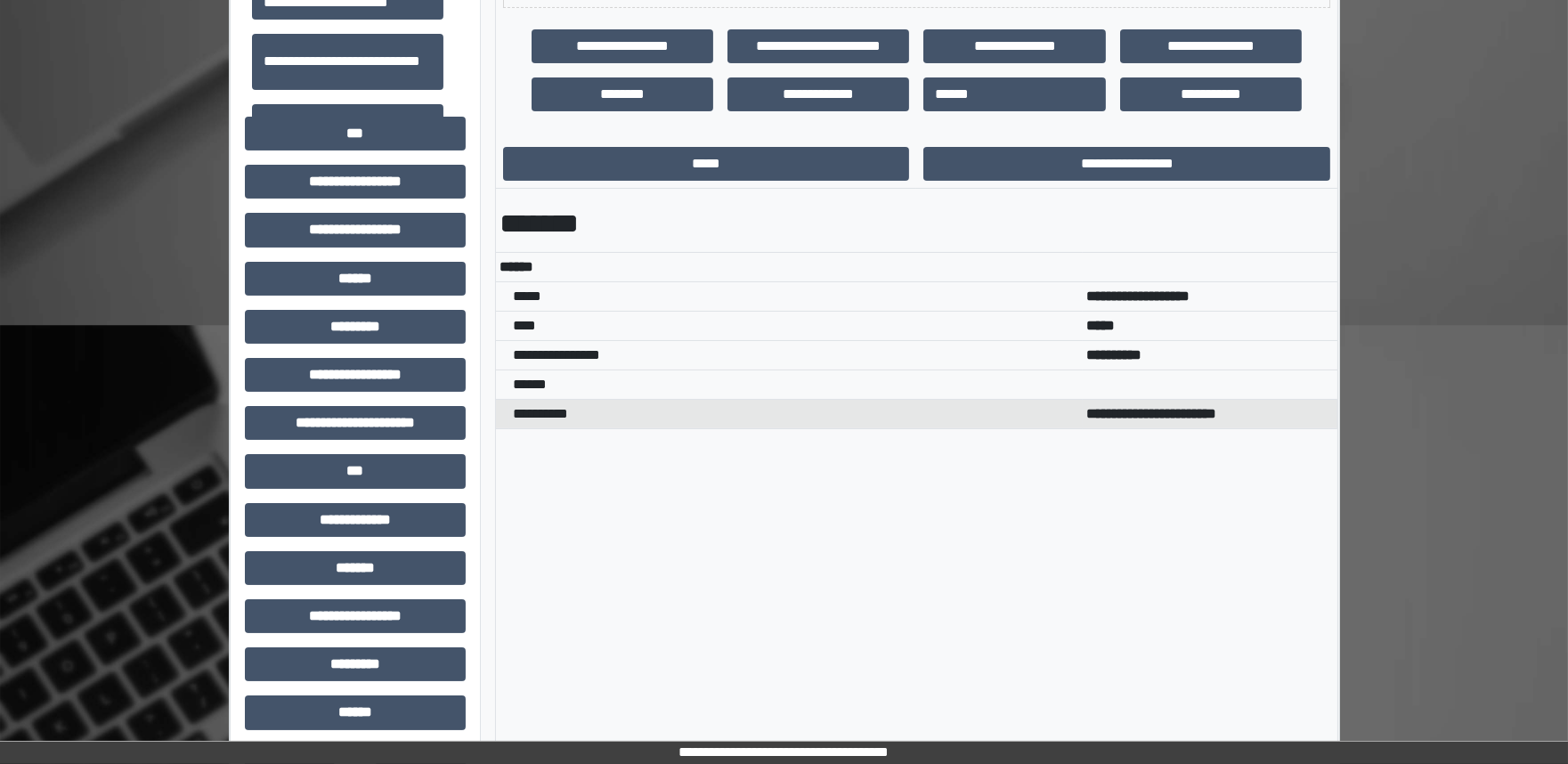 scroll, scrollTop: 593, scrollLeft: 0, axis: vertical 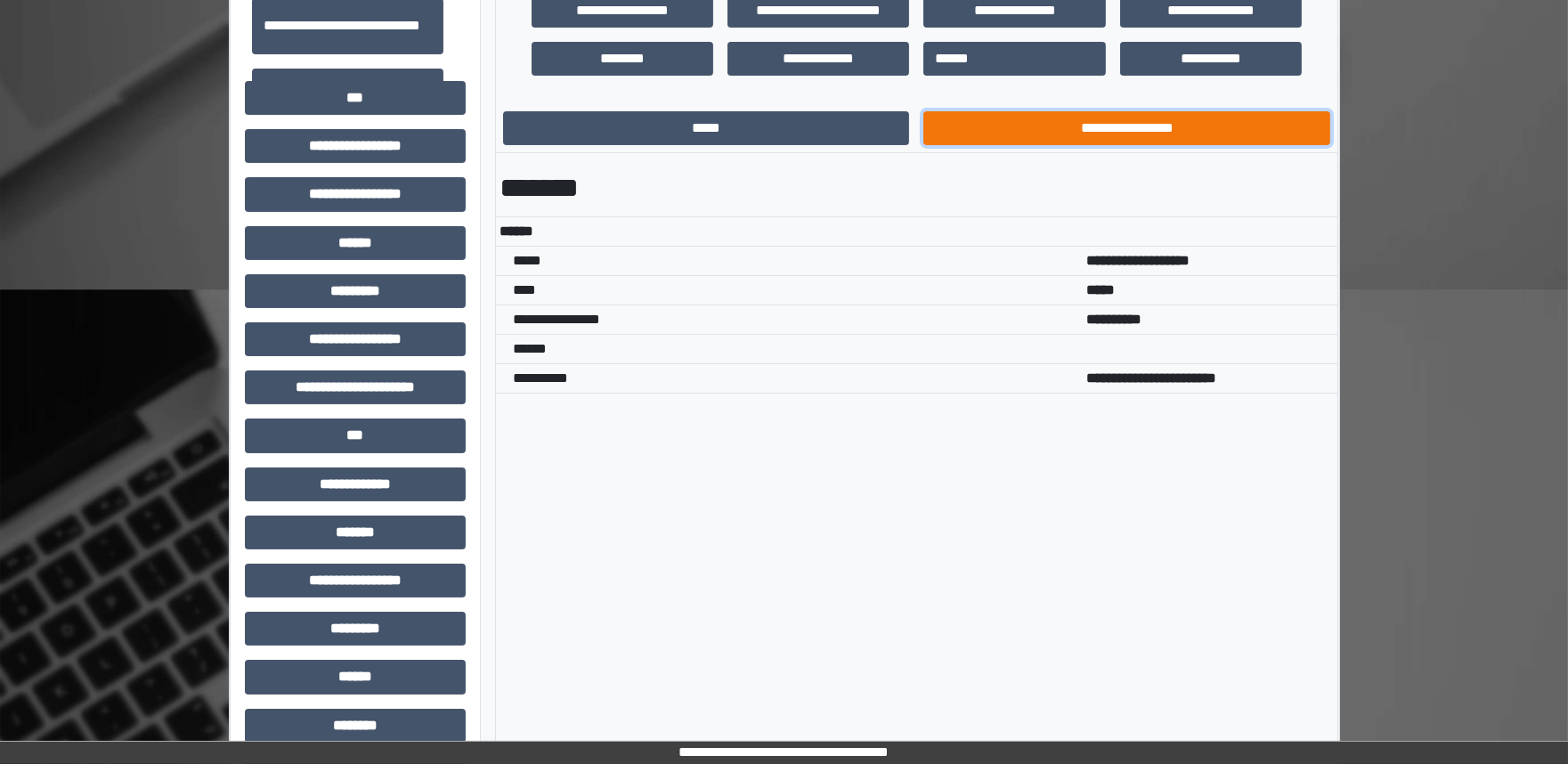 click on "**********" at bounding box center [1126, 128] 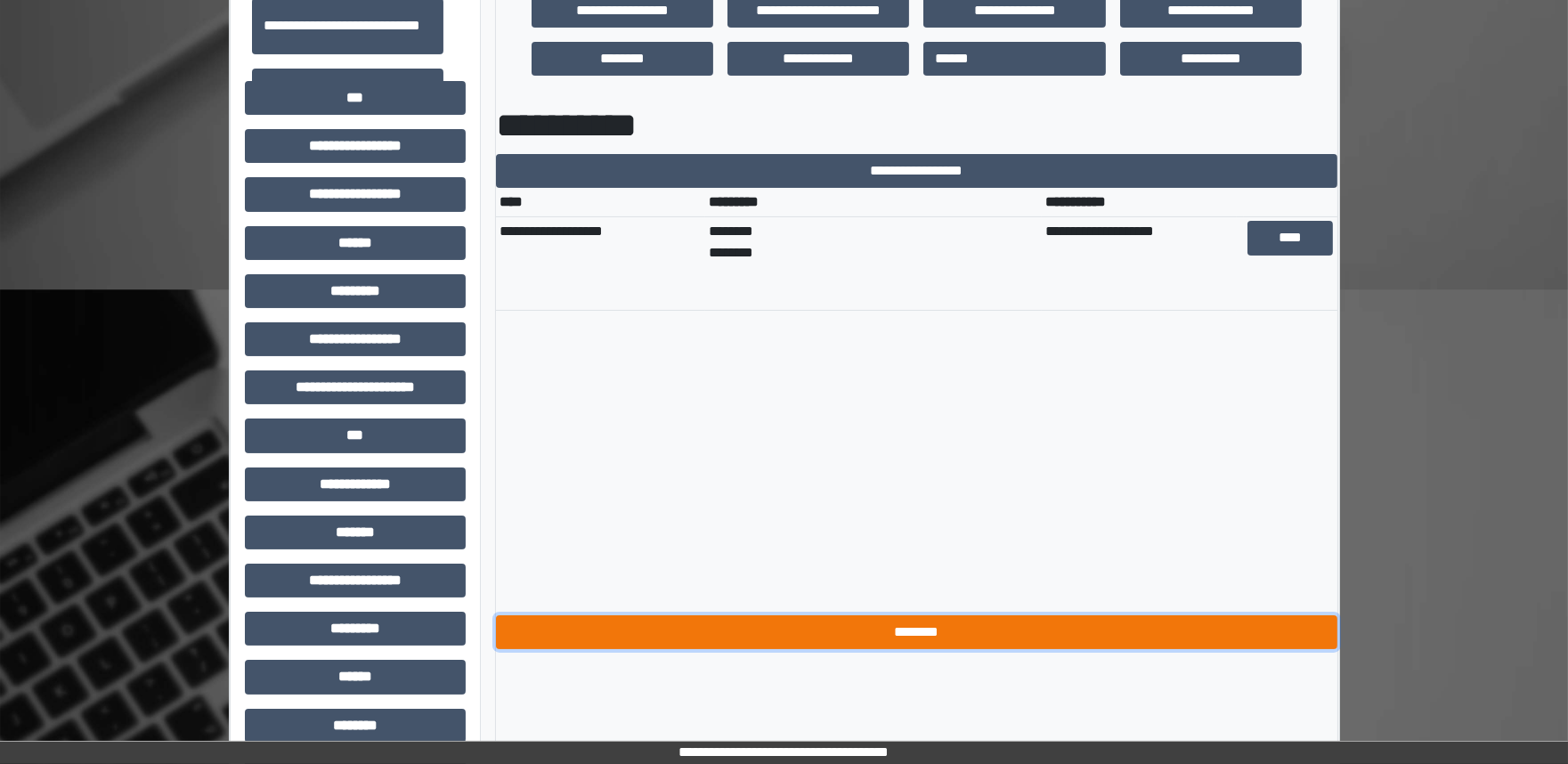 click on "********" at bounding box center [916, 632] 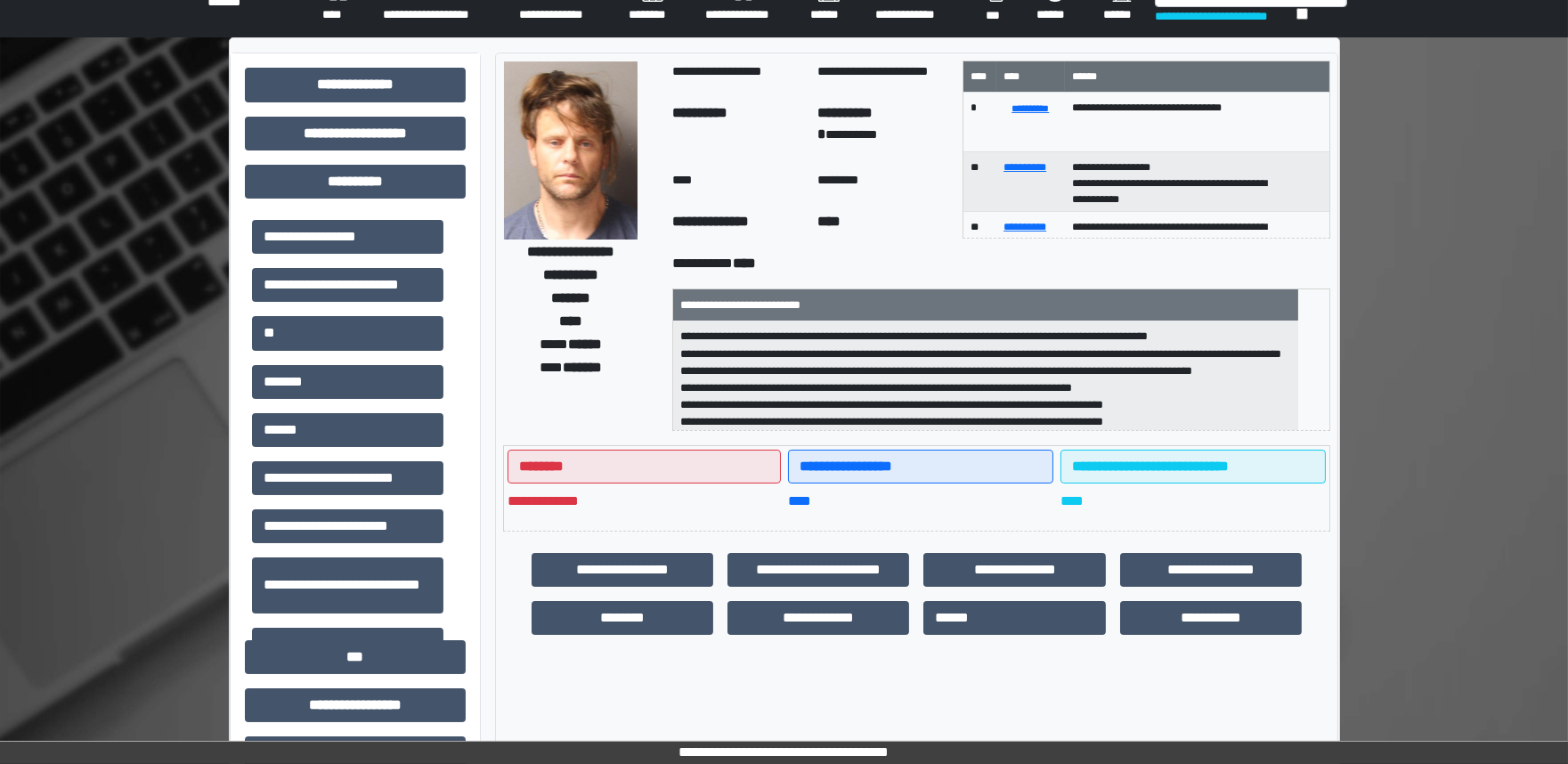 scroll, scrollTop: 0, scrollLeft: 0, axis: both 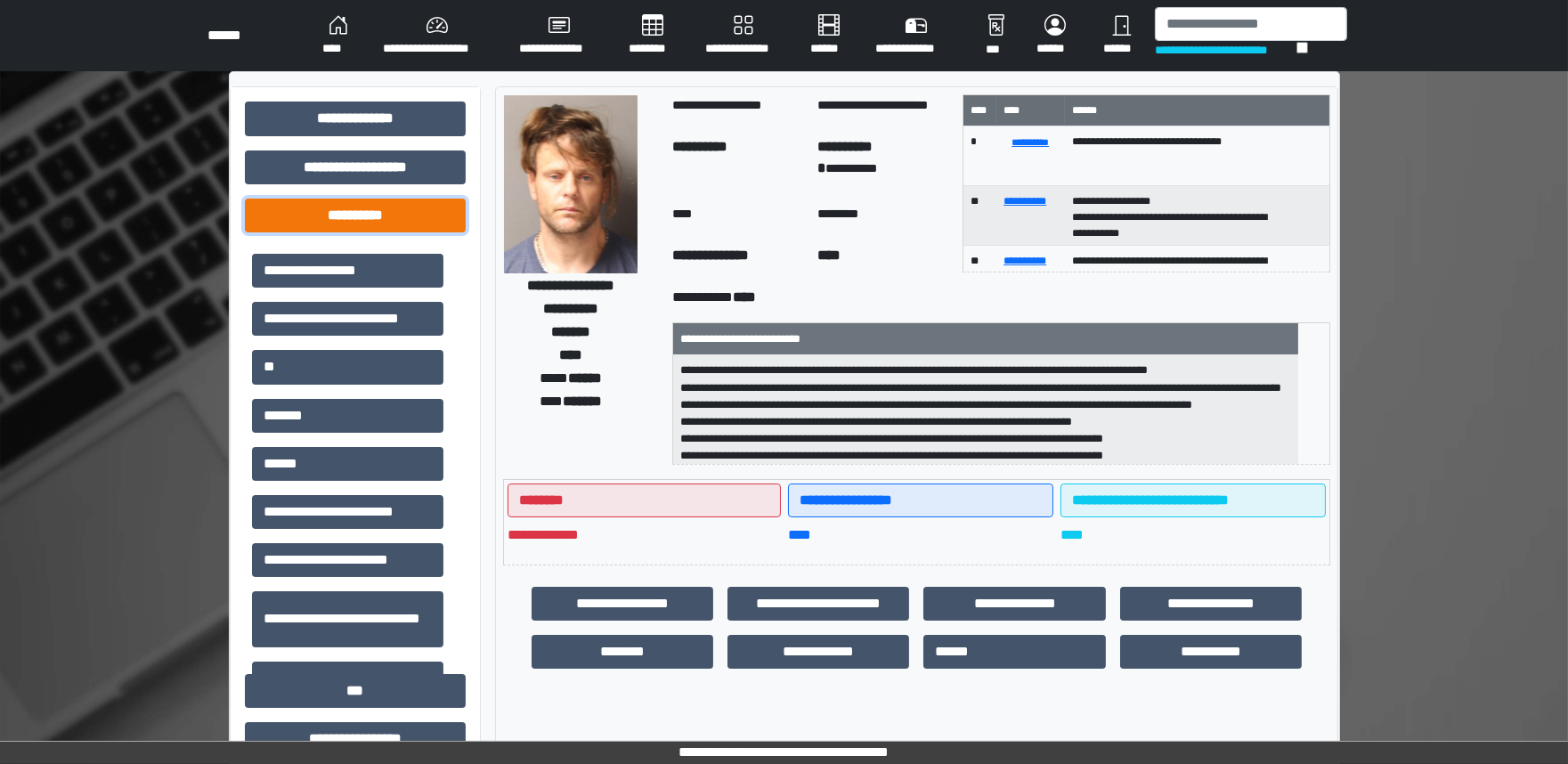 click on "**********" at bounding box center [355, 215] 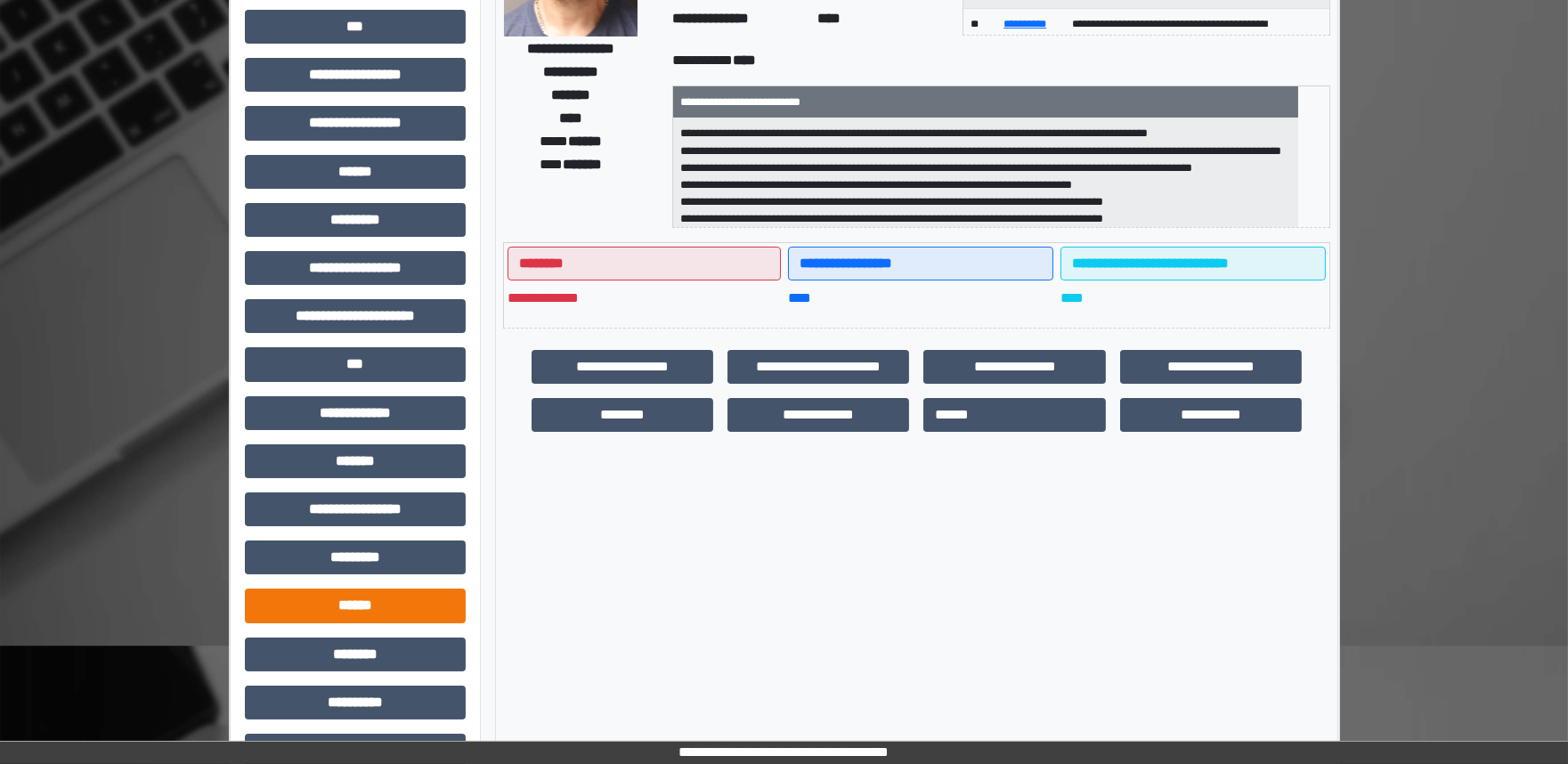 scroll, scrollTop: 285, scrollLeft: 0, axis: vertical 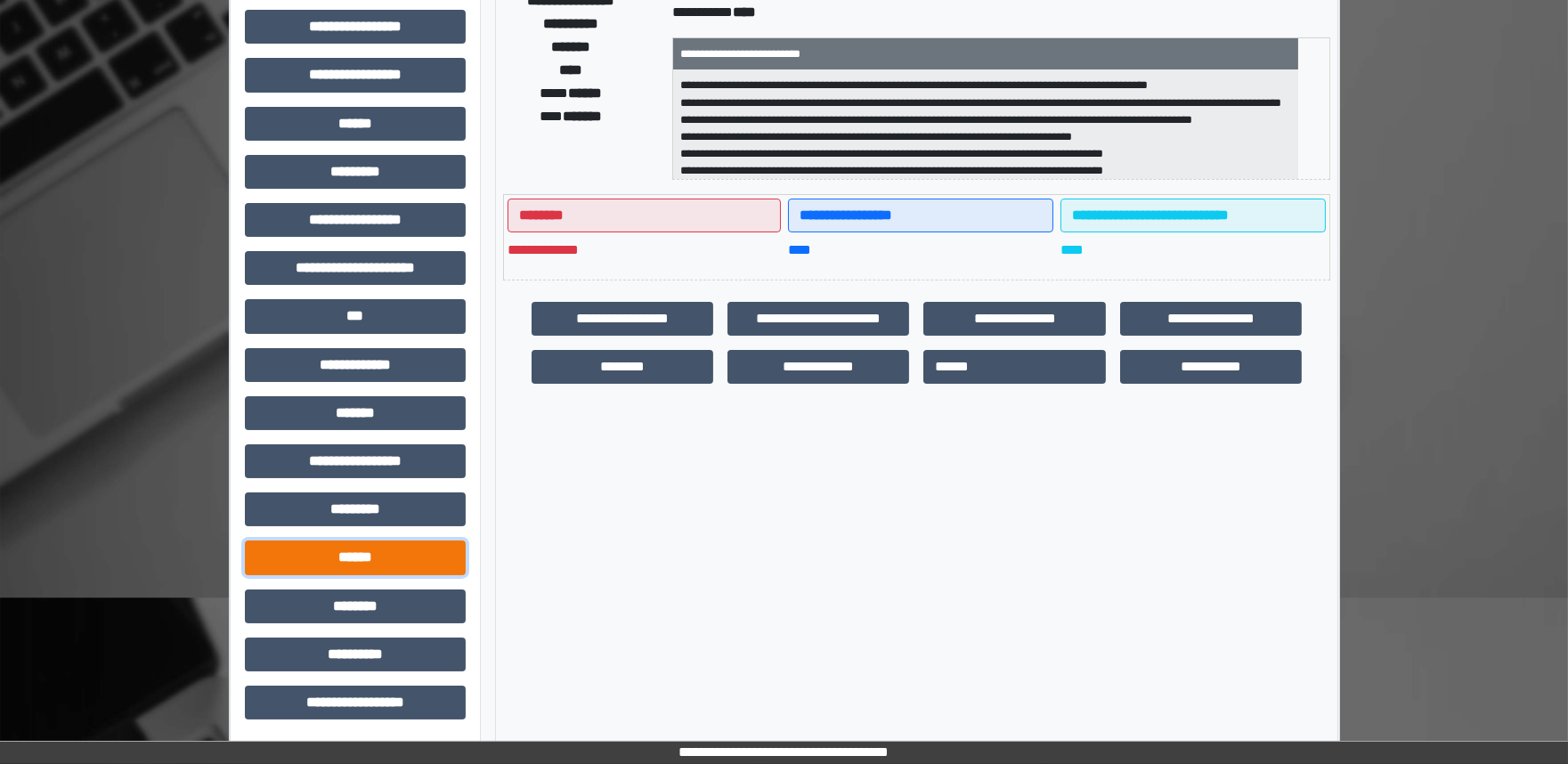 click on "******" at bounding box center [355, 557] 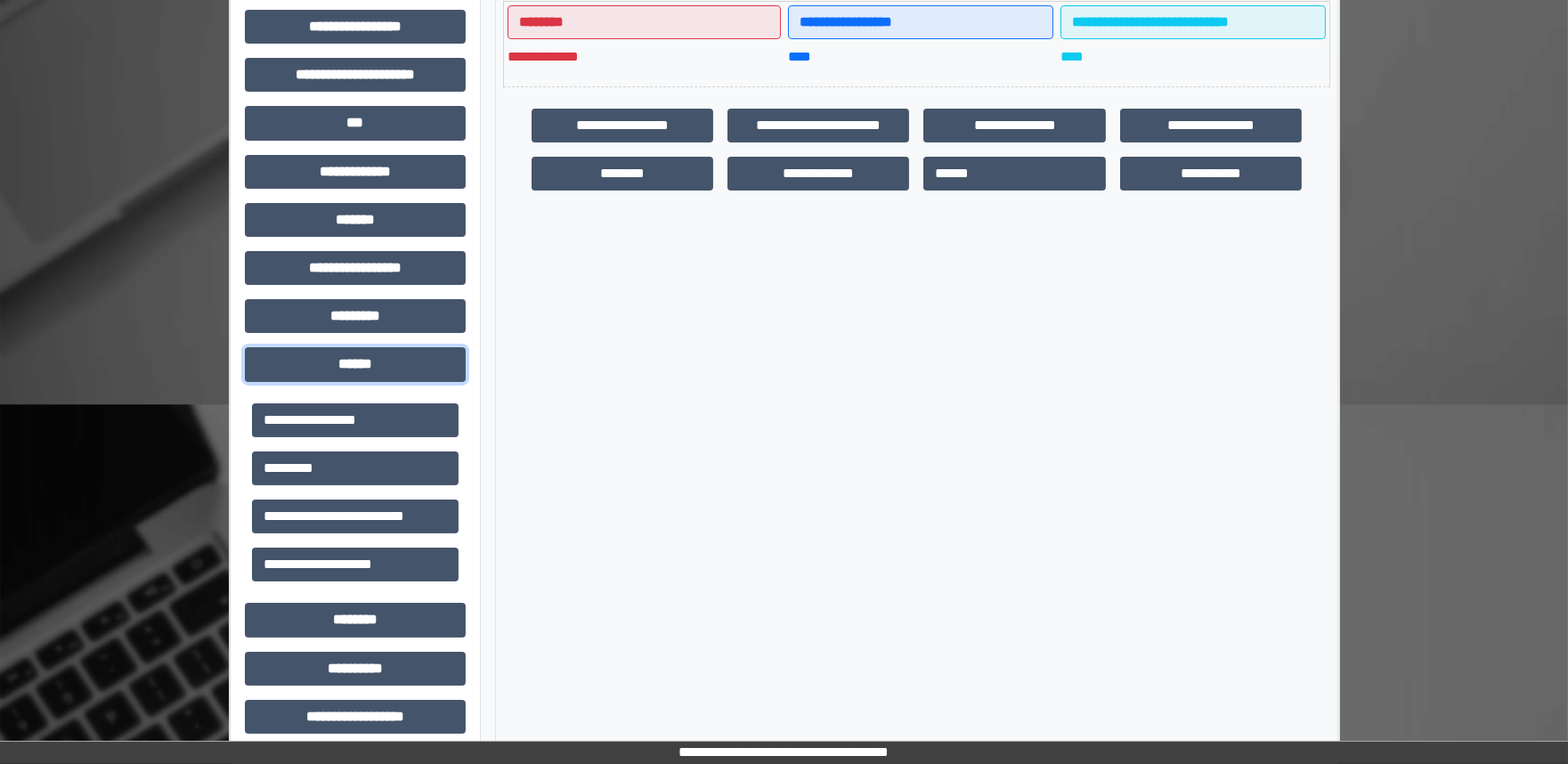 scroll, scrollTop: 492, scrollLeft: 0, axis: vertical 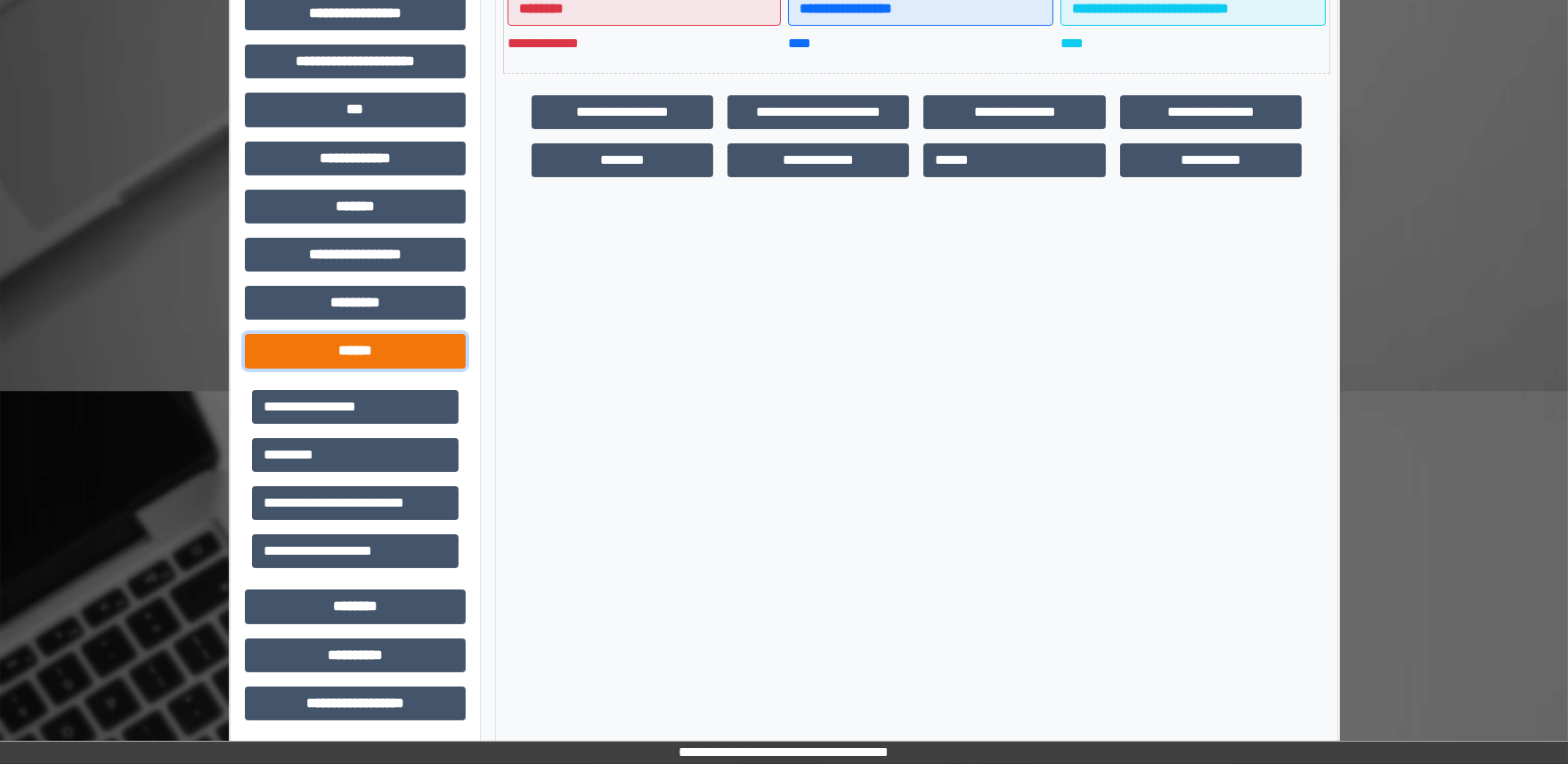 click on "******" at bounding box center (355, 351) 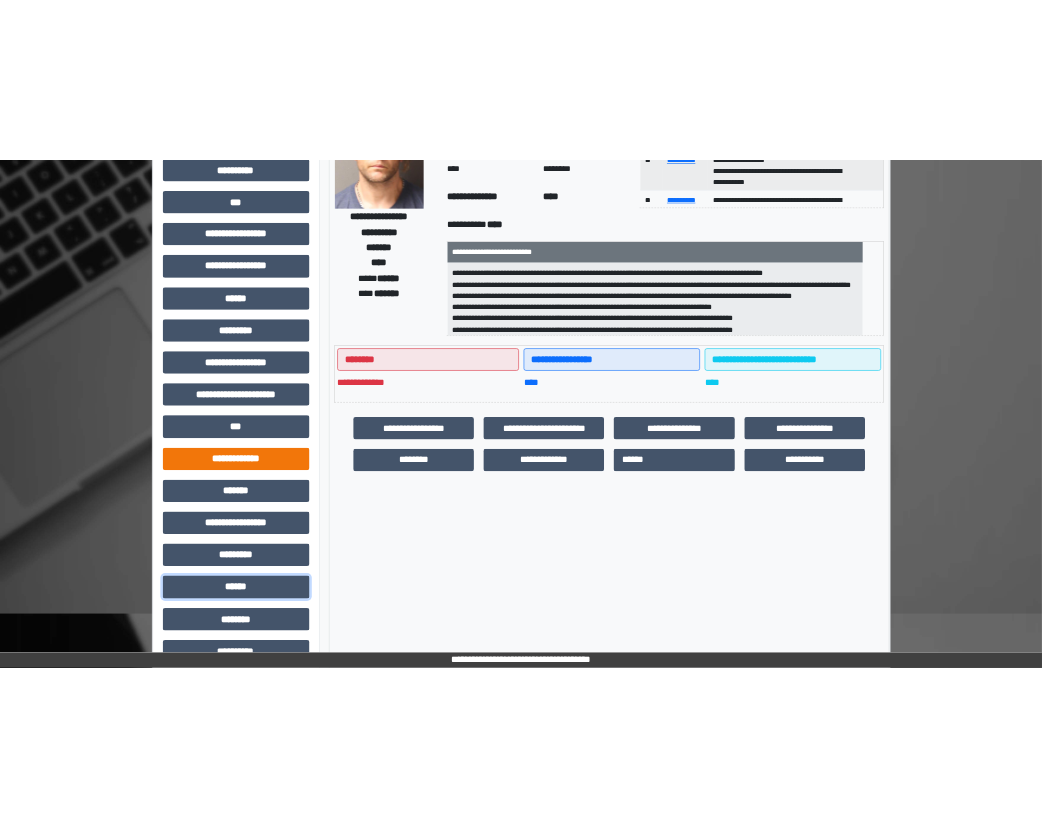 scroll, scrollTop: 0, scrollLeft: 0, axis: both 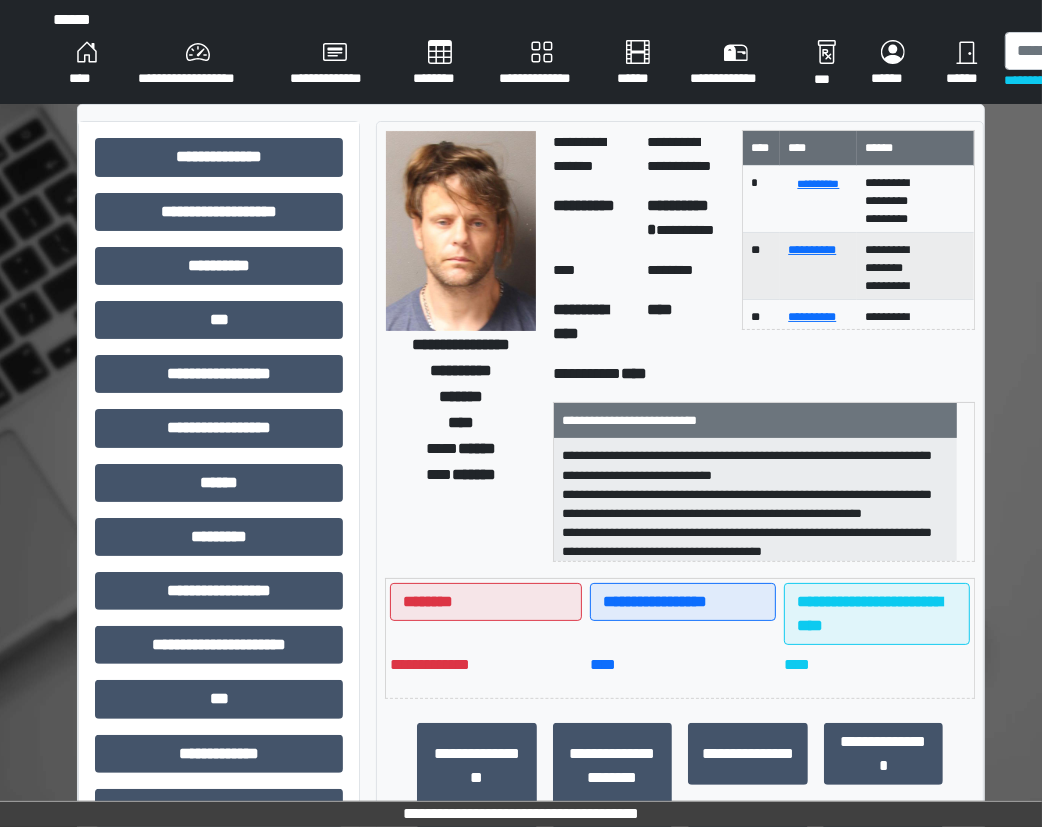 click on "******" at bounding box center [967, 64] 